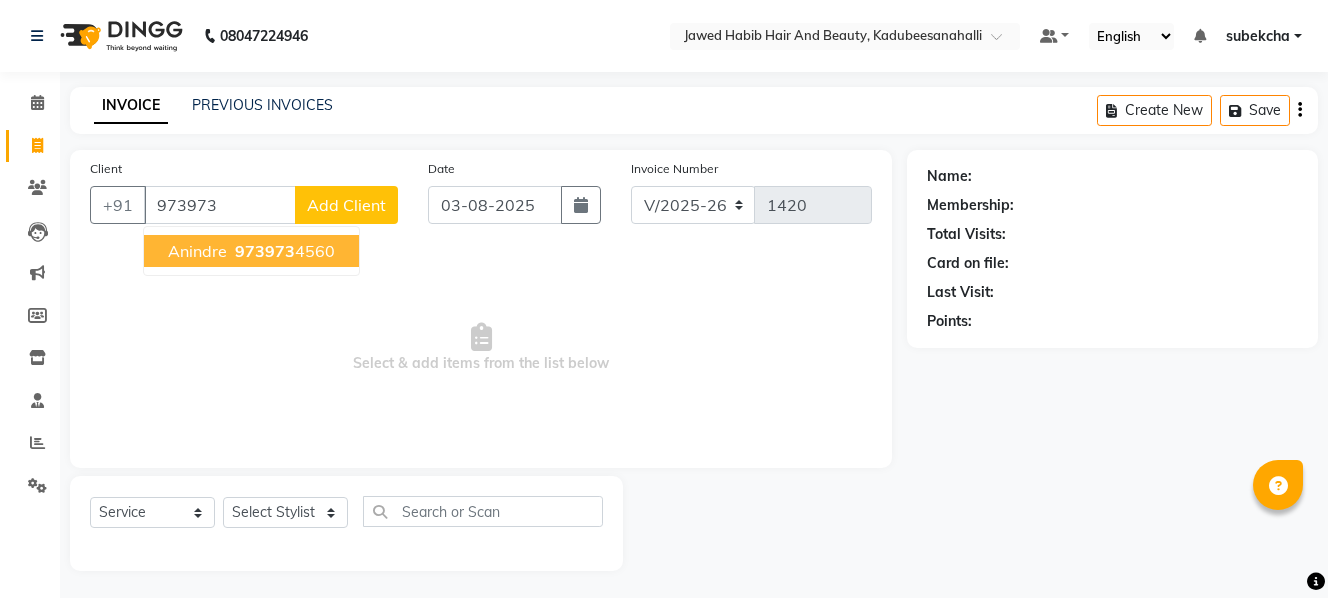 select on "7013" 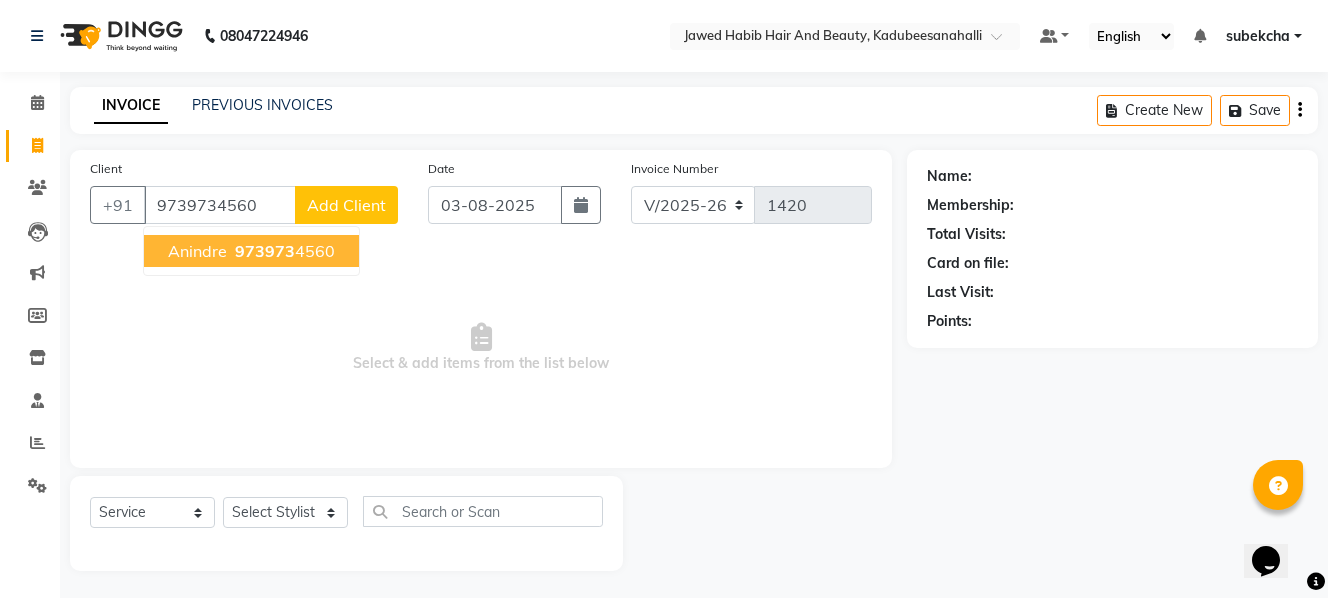scroll, scrollTop: 0, scrollLeft: 0, axis: both 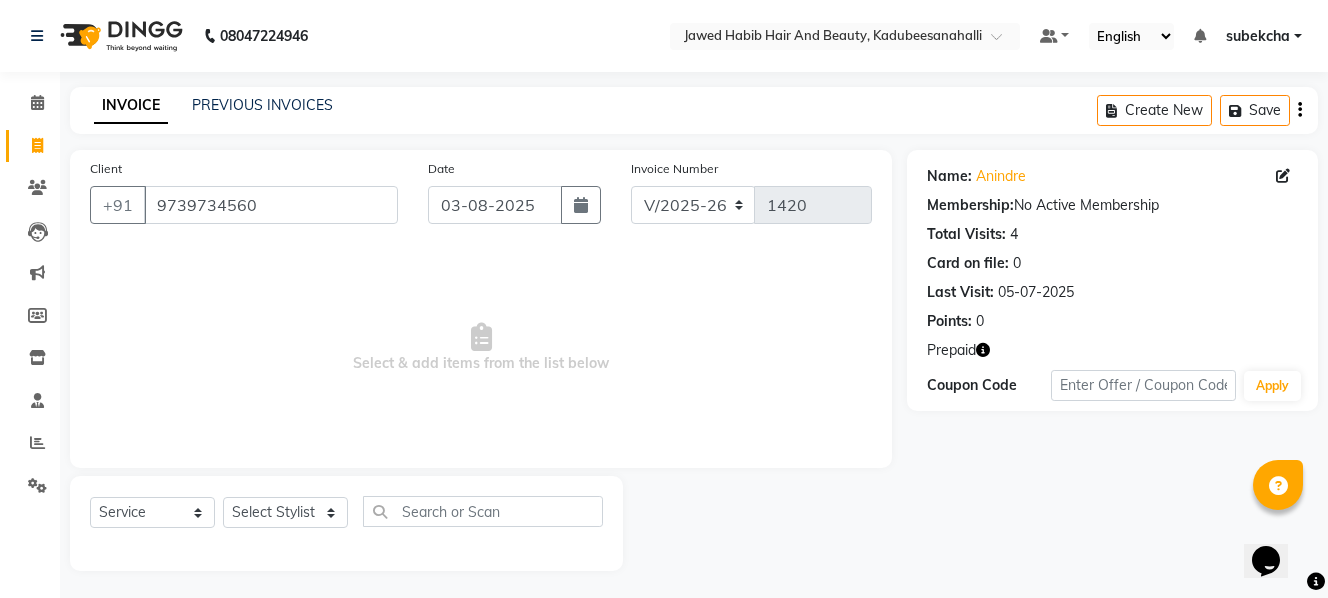click 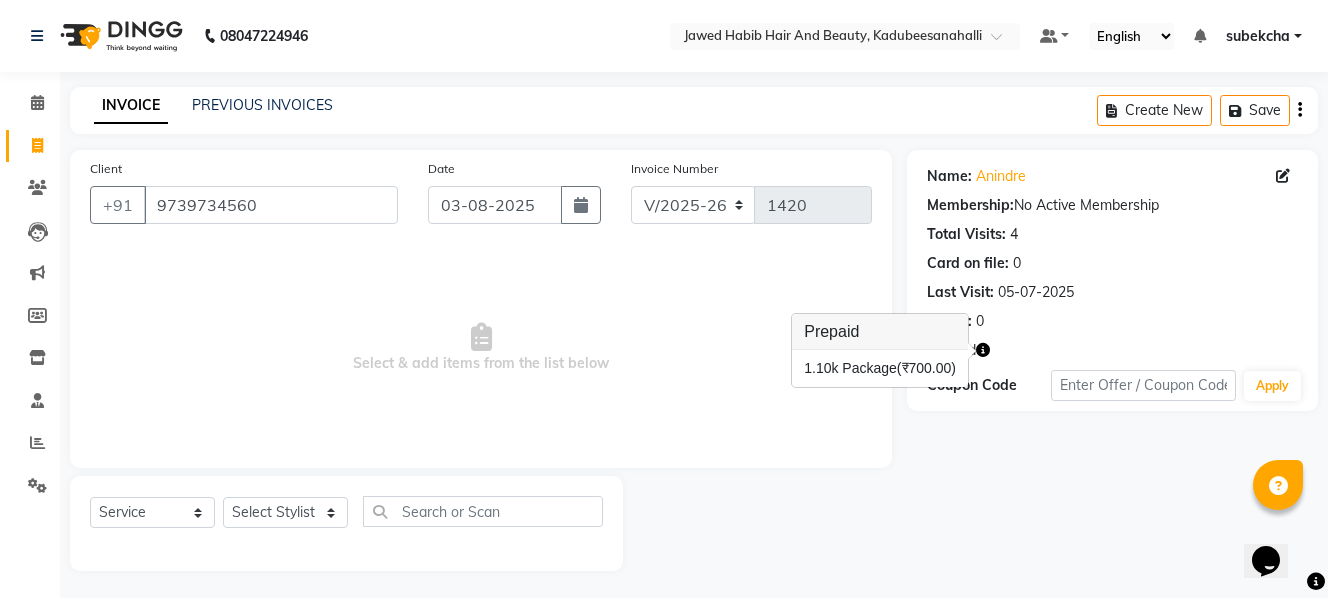 scroll, scrollTop: 3, scrollLeft: 0, axis: vertical 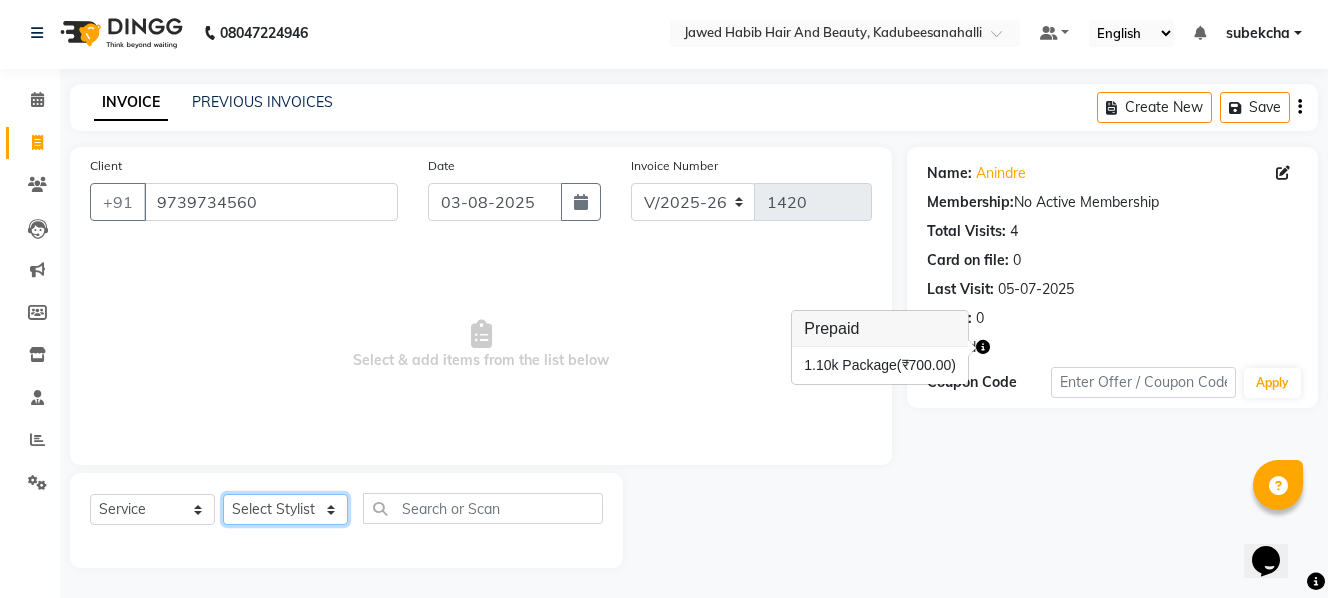 click on "Select Stylist aita [FIRST] [FIRST]  [FIRST] [FIRST] [FIRST] [FIRST] [FIRST]" 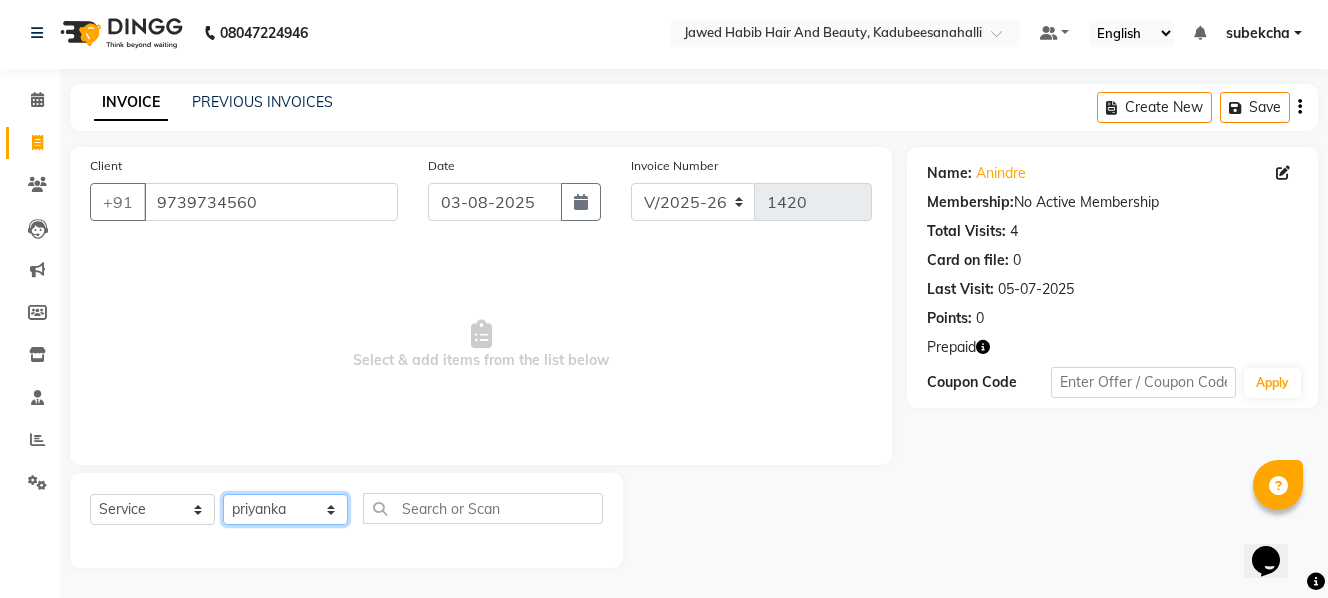 click on "Select Stylist aita [FIRST] [FIRST]  [FIRST] [FIRST] [FIRST] [FIRST] [FIRST]" 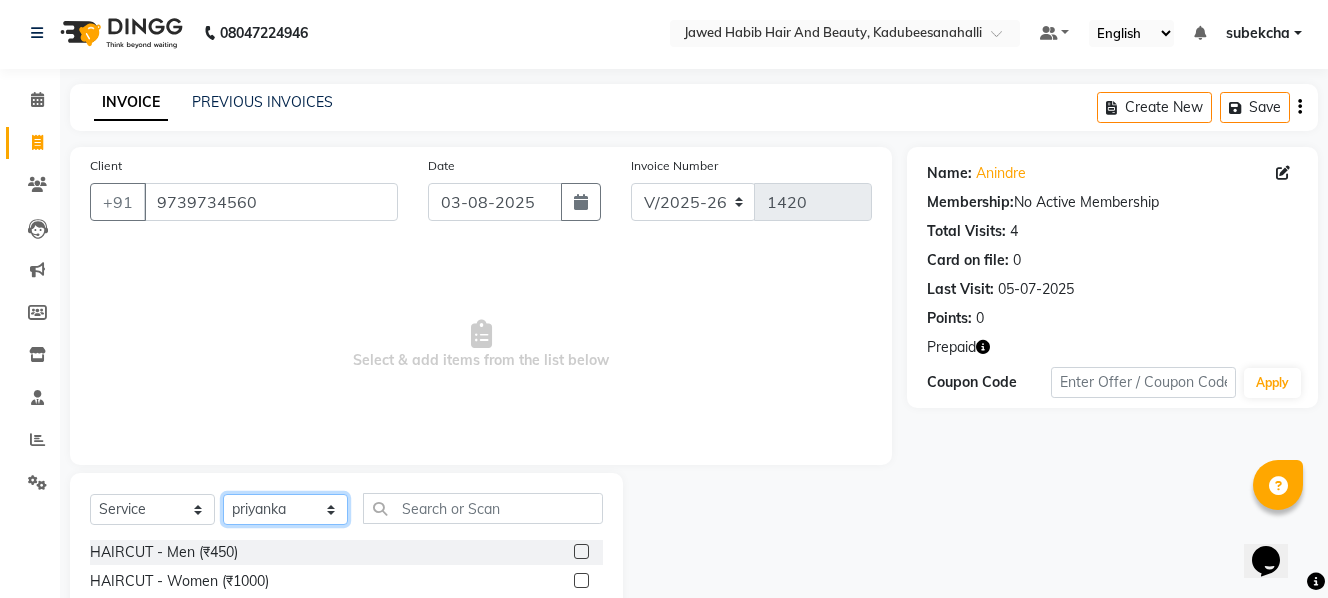 click on "Select Stylist aita [FIRST] [FIRST]  [FIRST] [FIRST] [FIRST] [FIRST] [FIRST]" 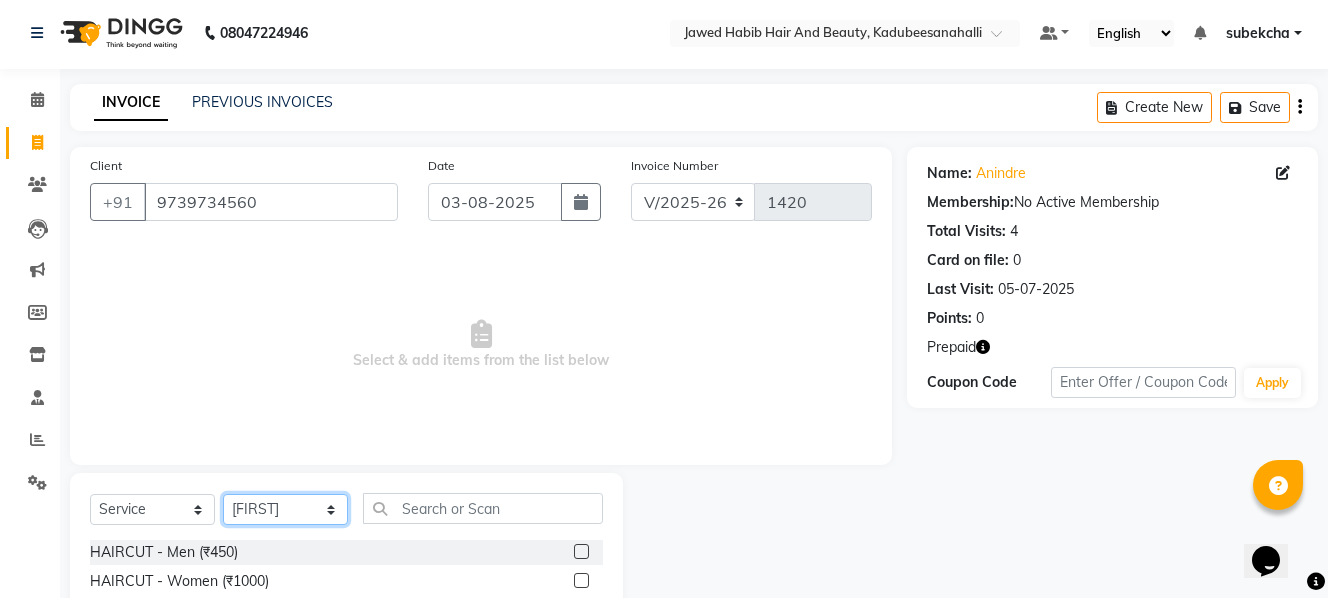 click on "Select Stylist aita [FIRST] [FIRST]  [FIRST] [FIRST] [FIRST] [FIRST] [FIRST]" 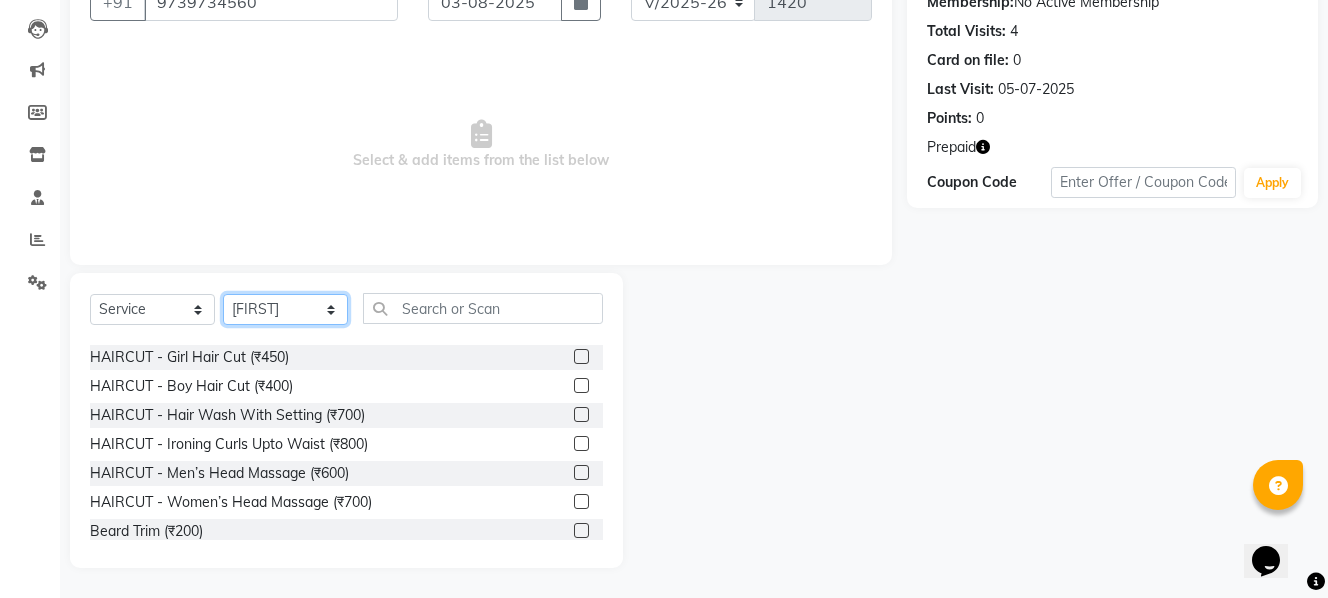 scroll, scrollTop: 100, scrollLeft: 0, axis: vertical 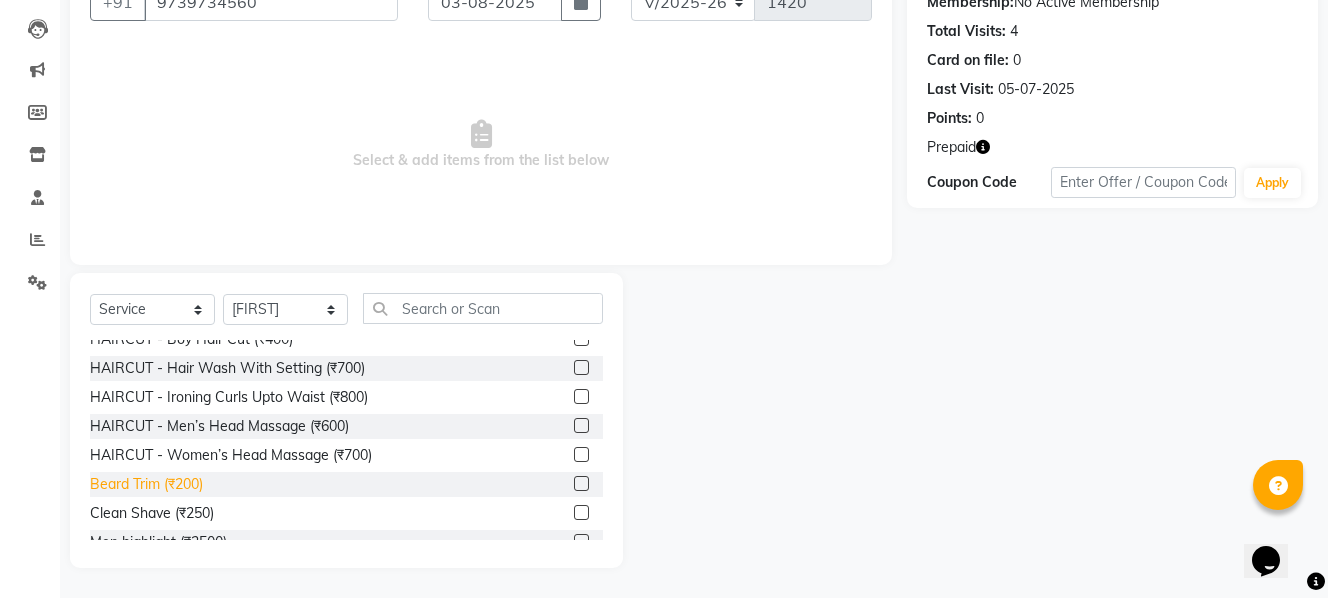 click on "Beard Trim (₹200)" 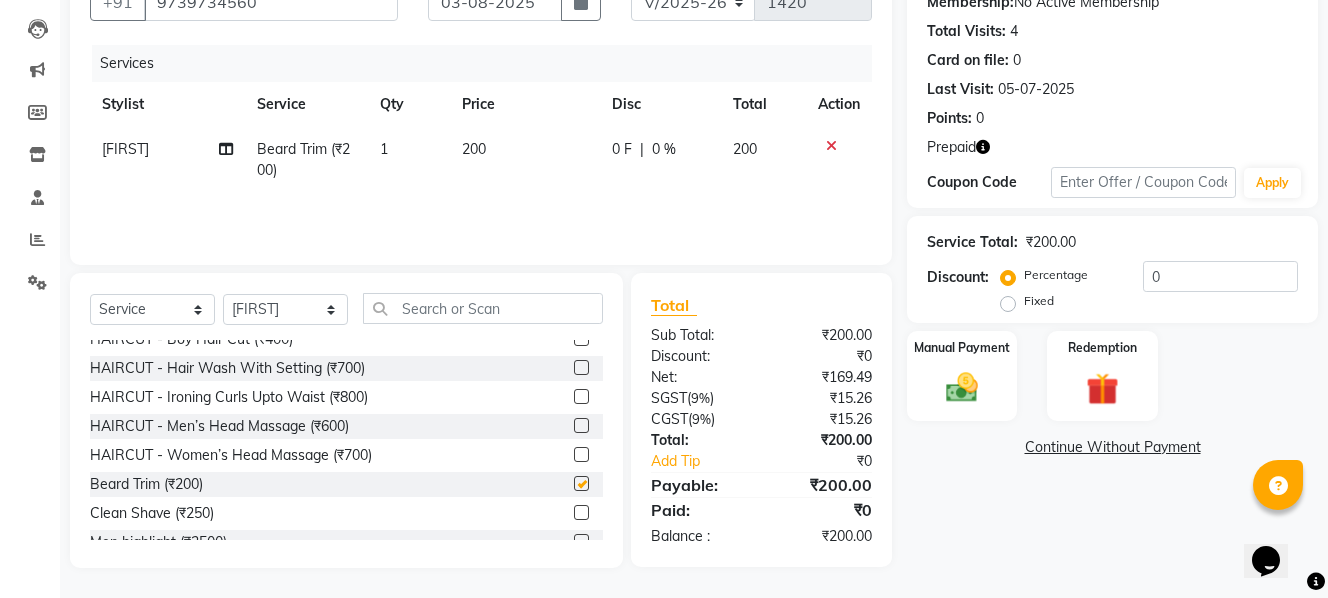 checkbox on "false" 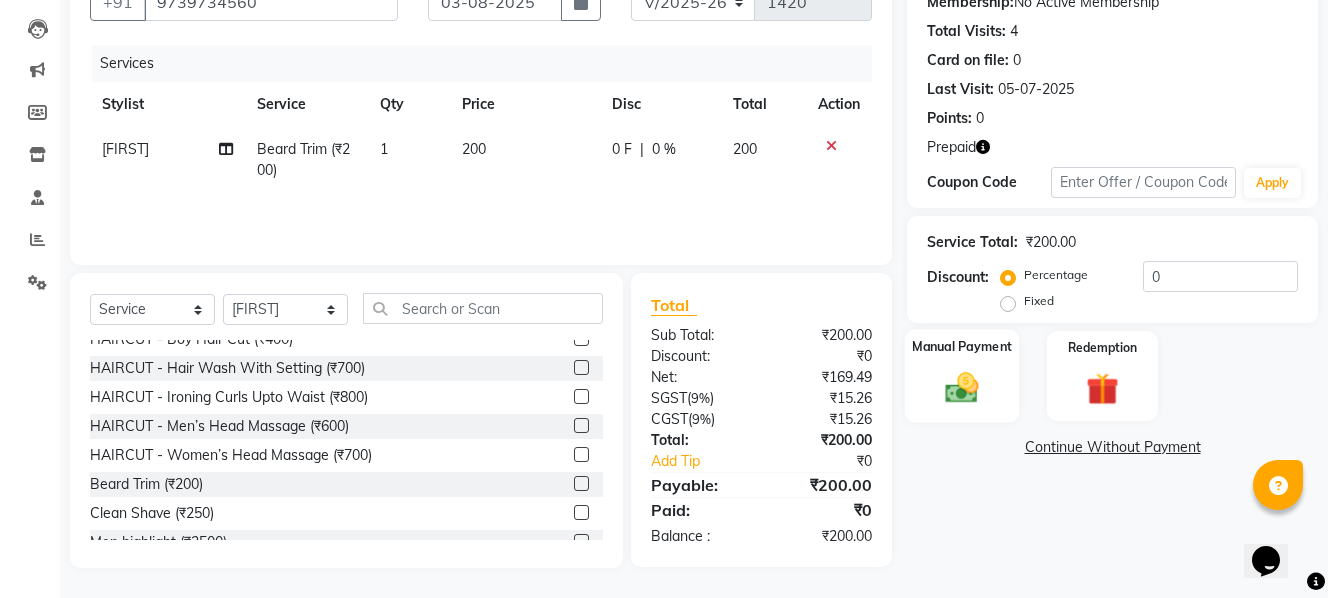 scroll, scrollTop: 103, scrollLeft: 0, axis: vertical 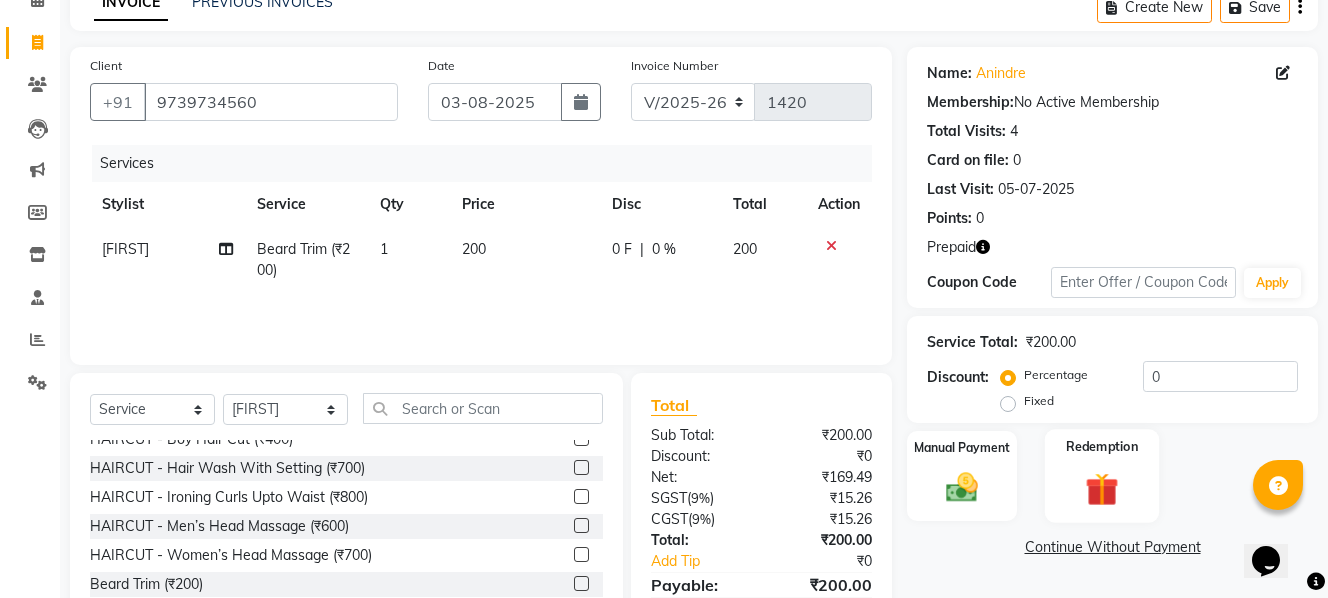 click on "Redemption" 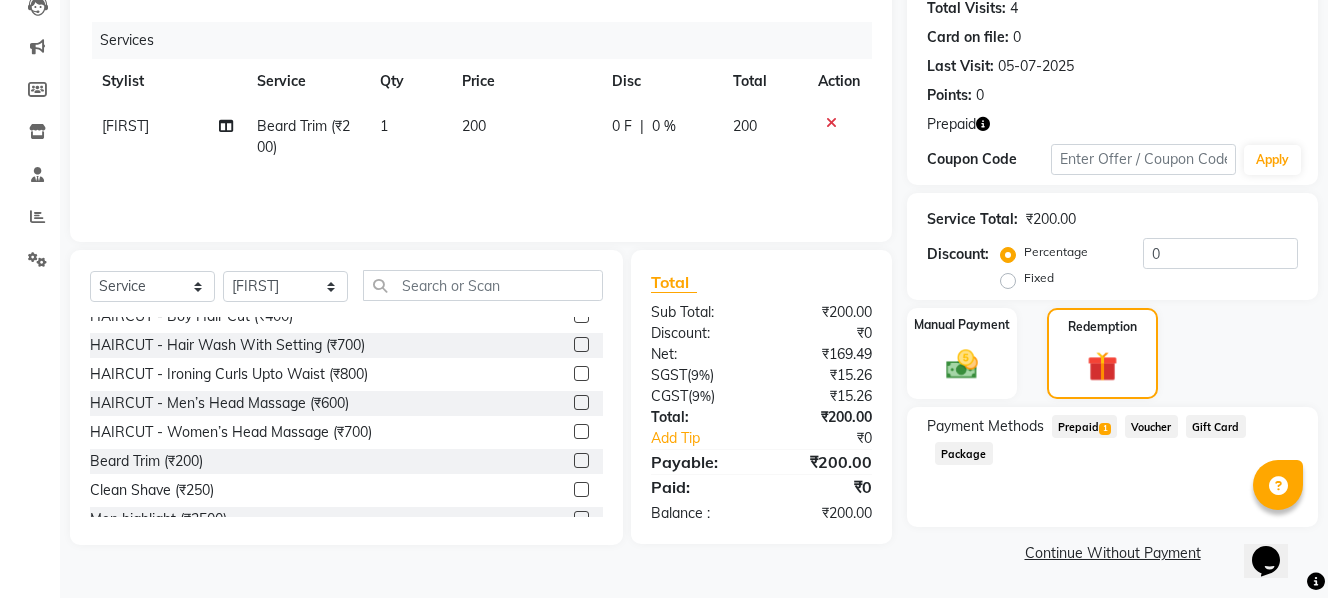 click on "Prepaid  1" 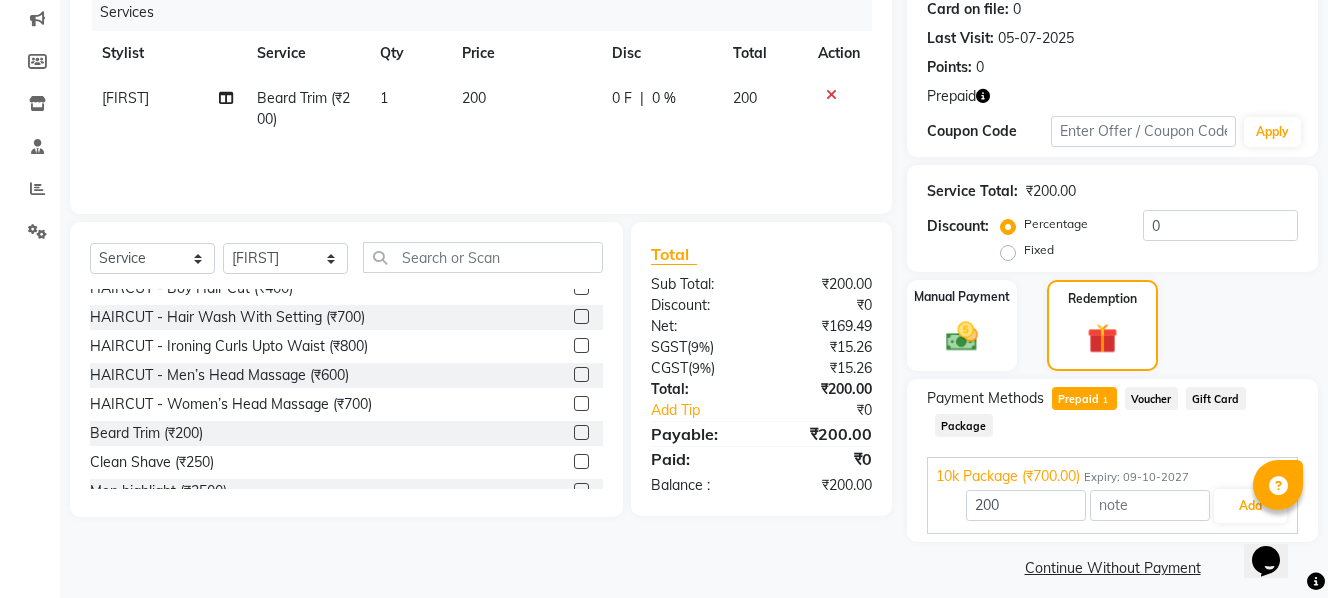 scroll, scrollTop: 269, scrollLeft: 0, axis: vertical 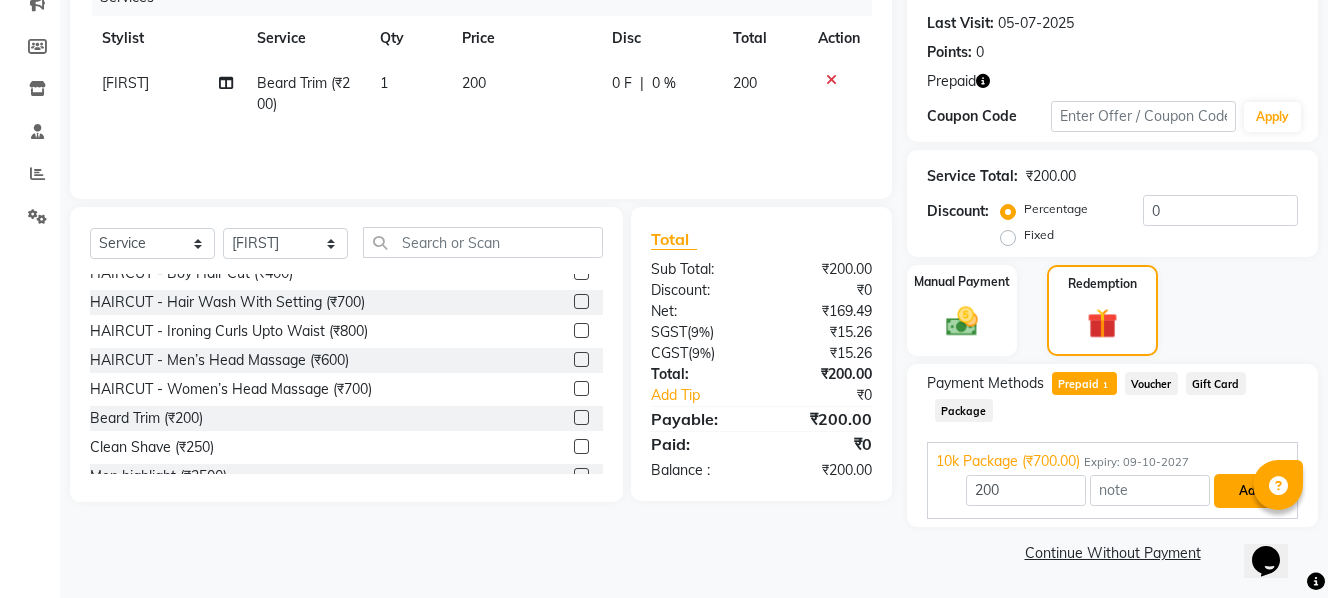 click on "Add" at bounding box center (1250, 491) 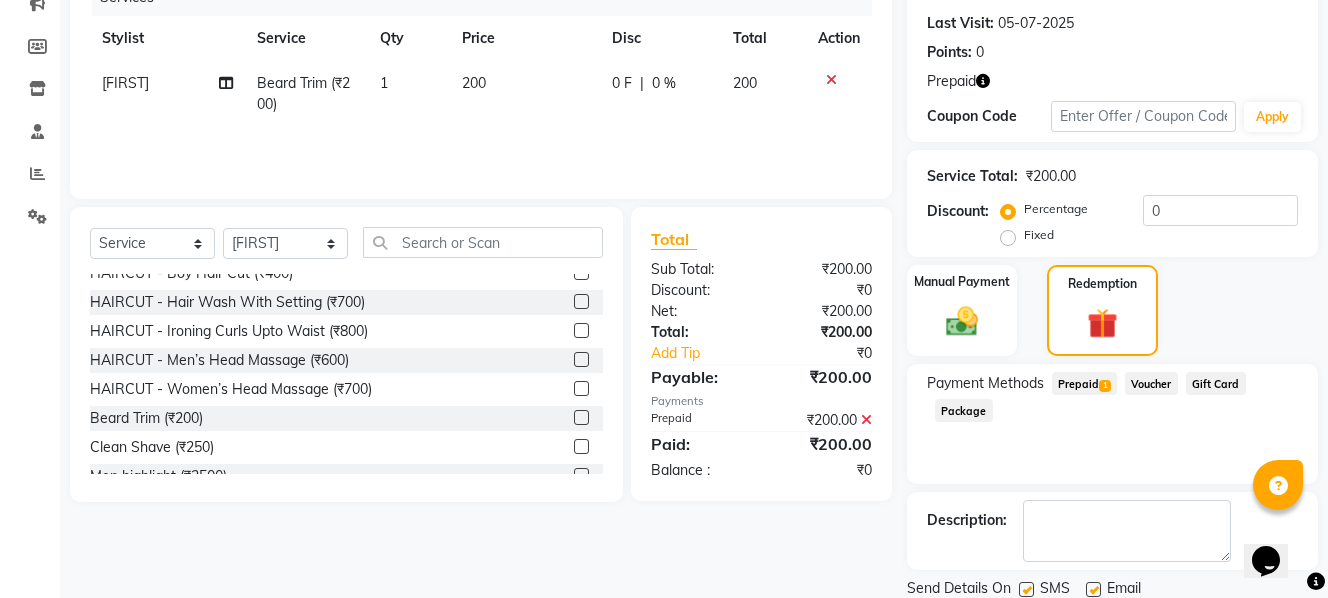 scroll, scrollTop: 339, scrollLeft: 0, axis: vertical 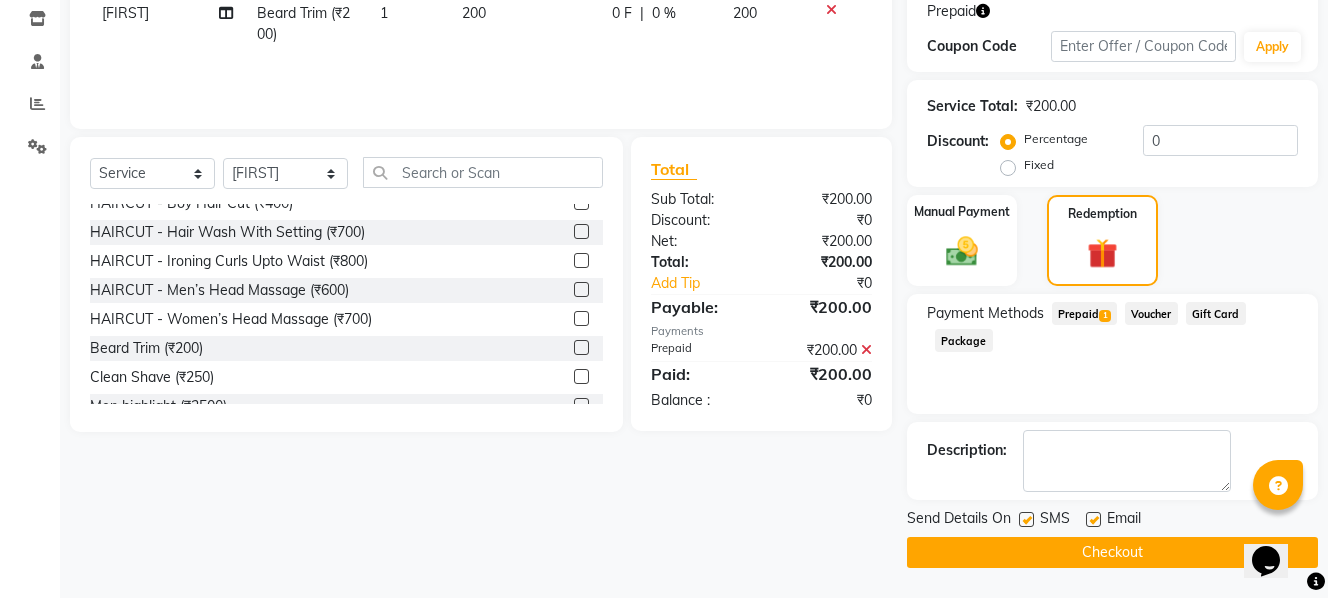 click on "Checkout" 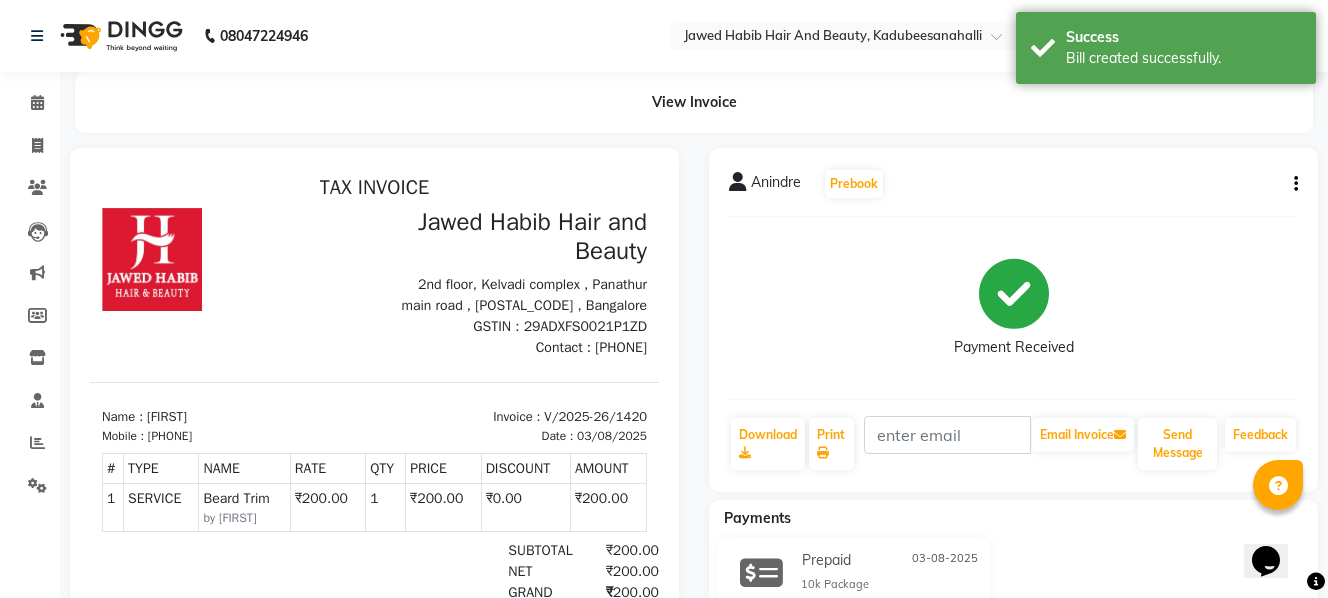 scroll, scrollTop: 0, scrollLeft: 0, axis: both 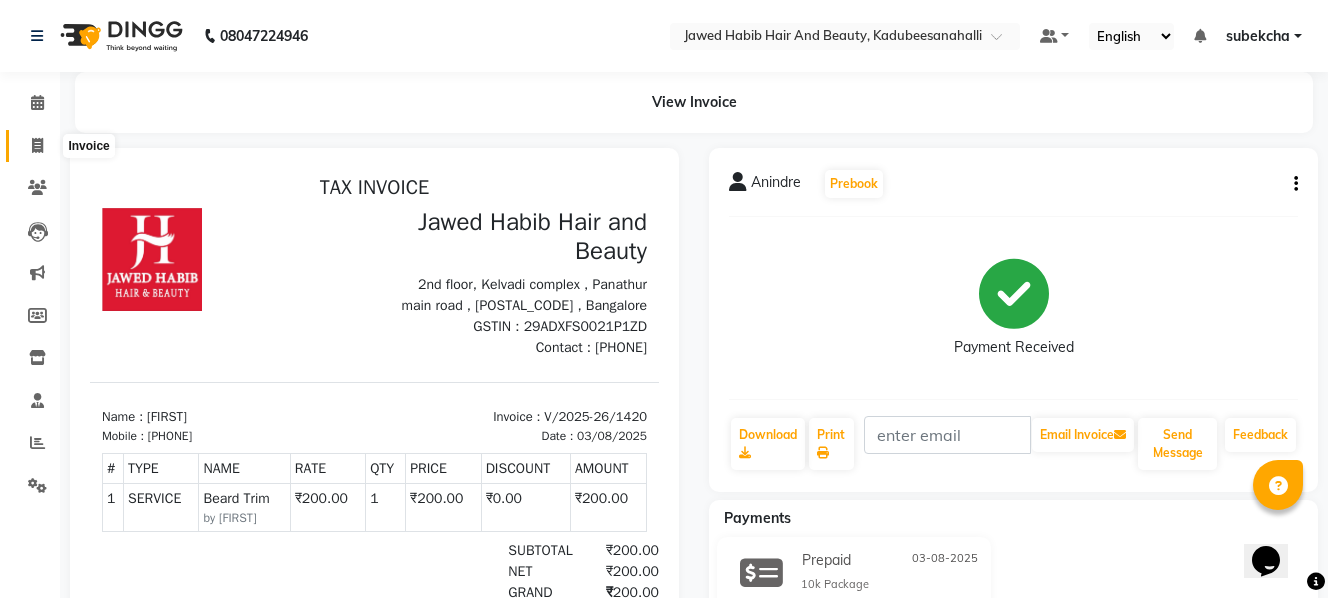click 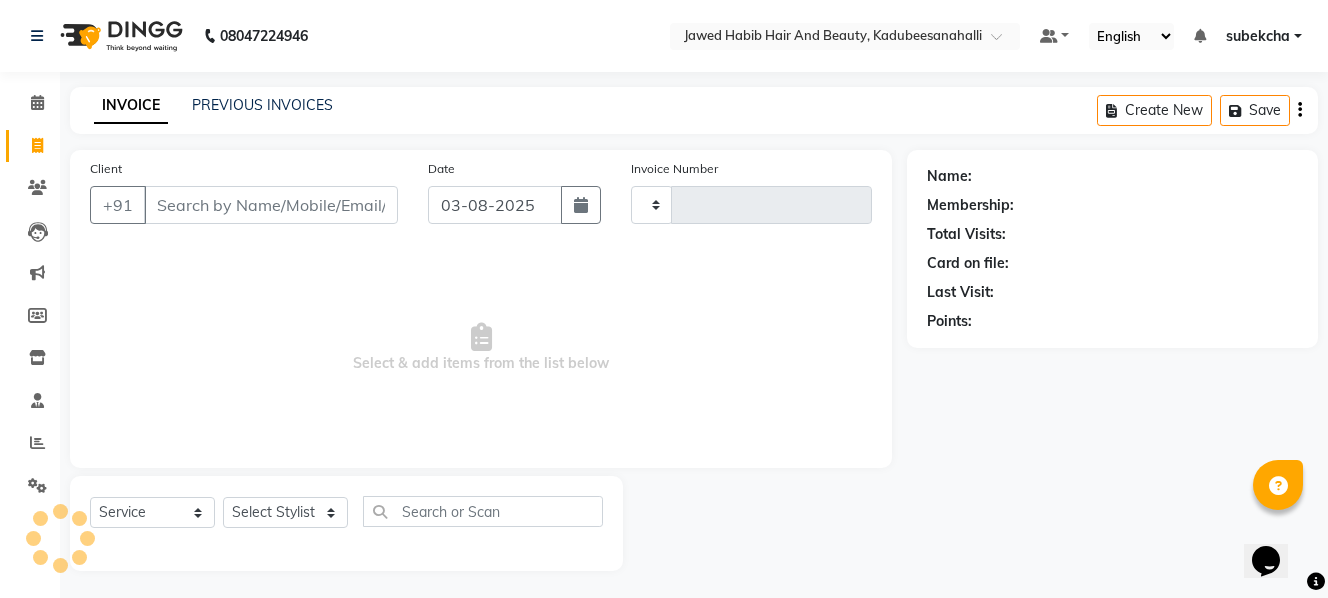 scroll, scrollTop: 3, scrollLeft: 0, axis: vertical 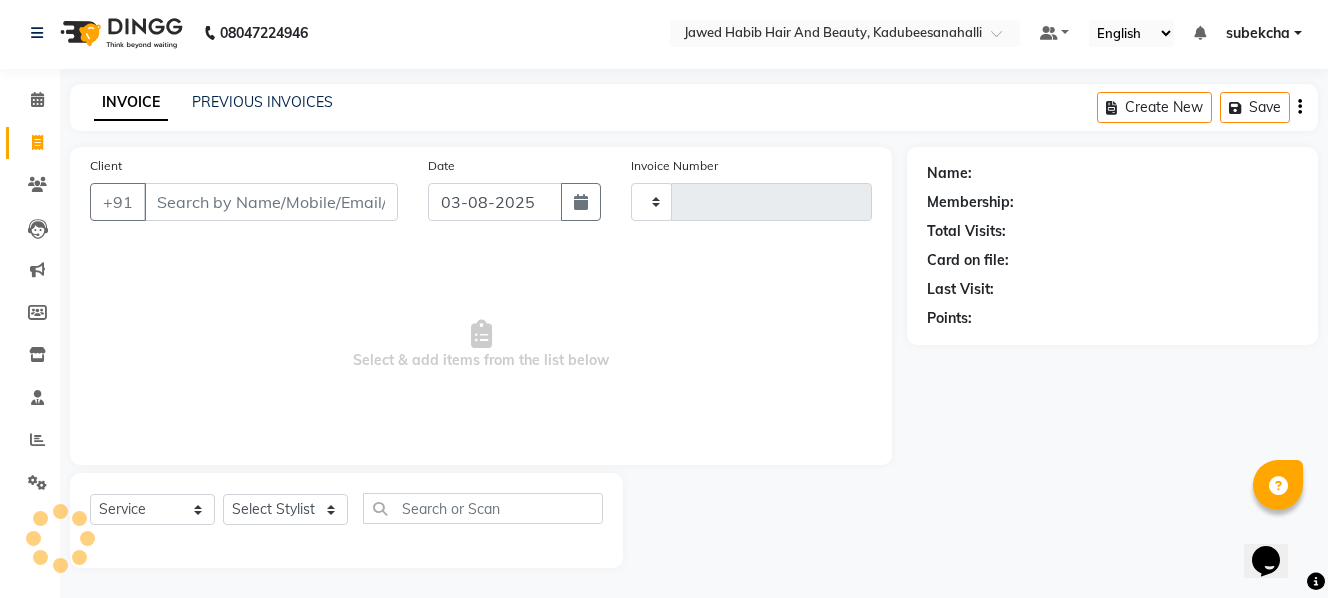 click 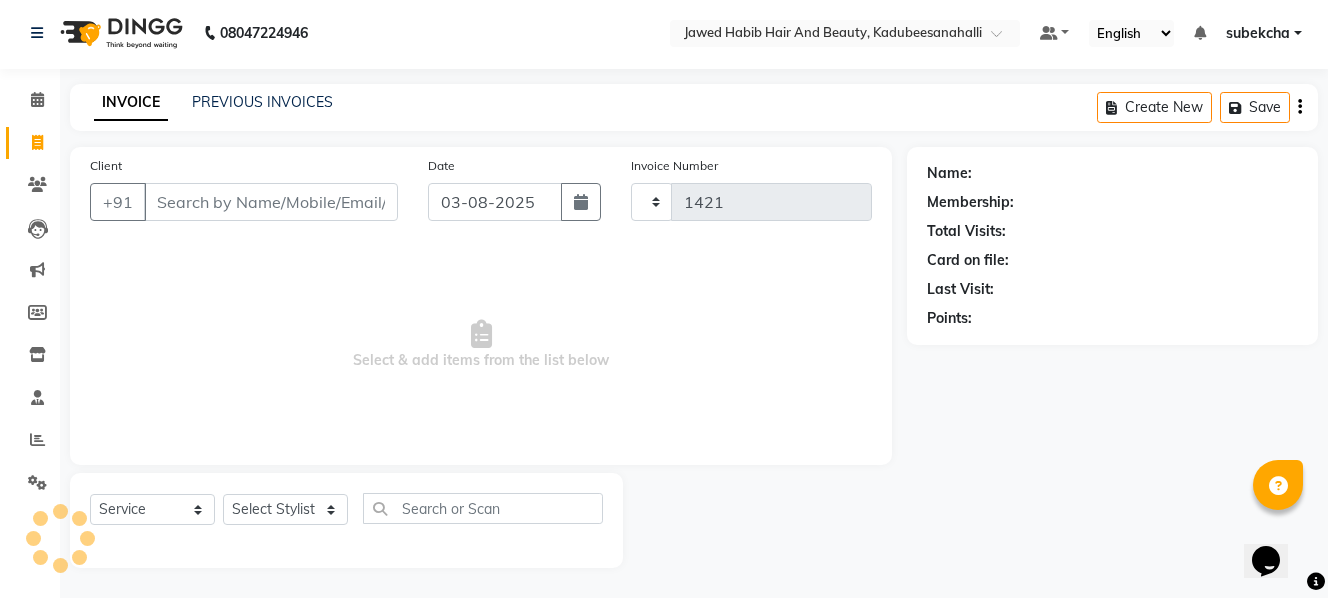 select on "7013" 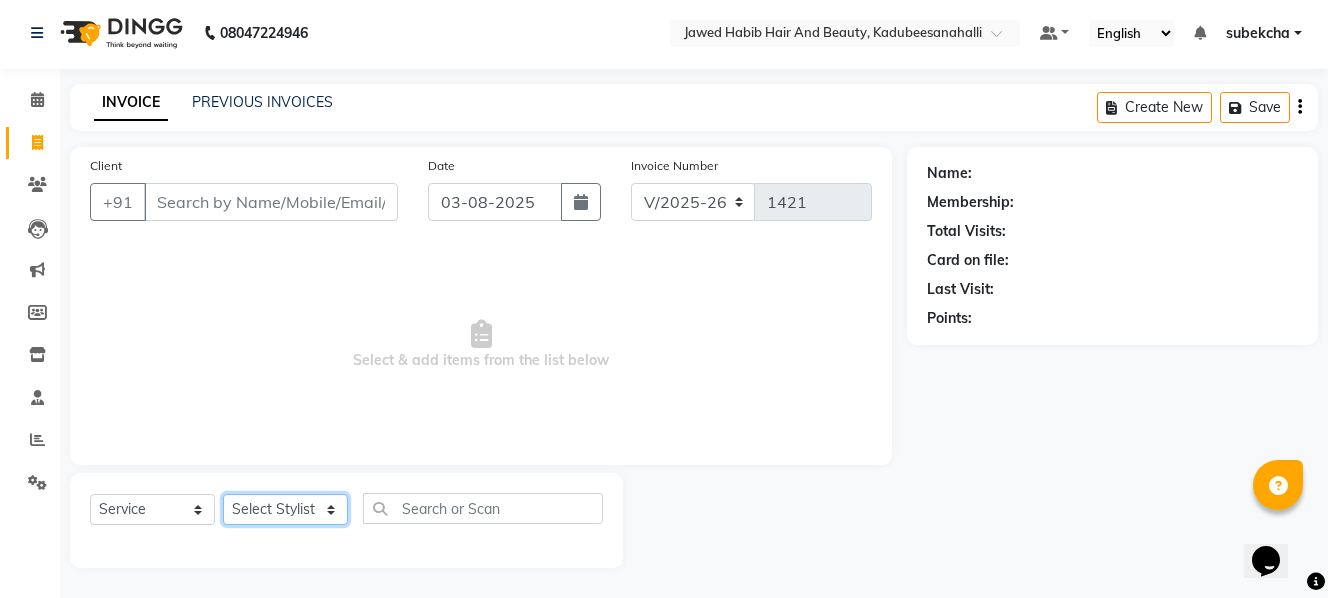 click on "Select Stylist aita [FIRST] [FIRST]  [FIRST] [FIRST] [FIRST] [FIRST] [FIRST]" 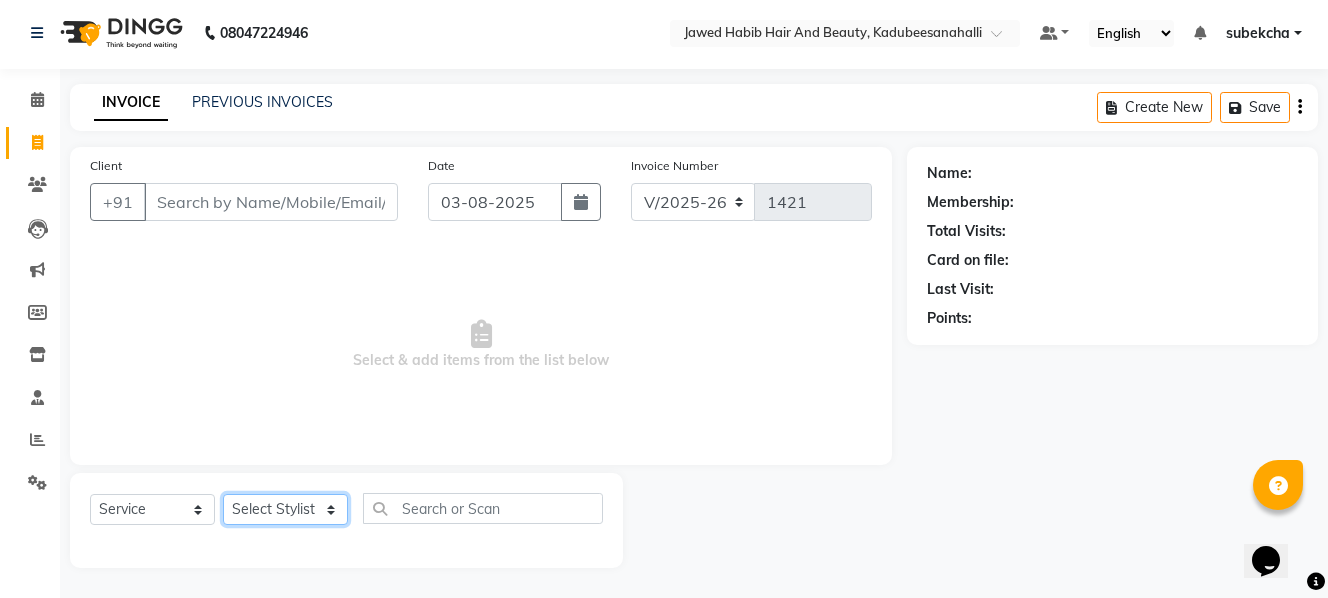 select on "79629" 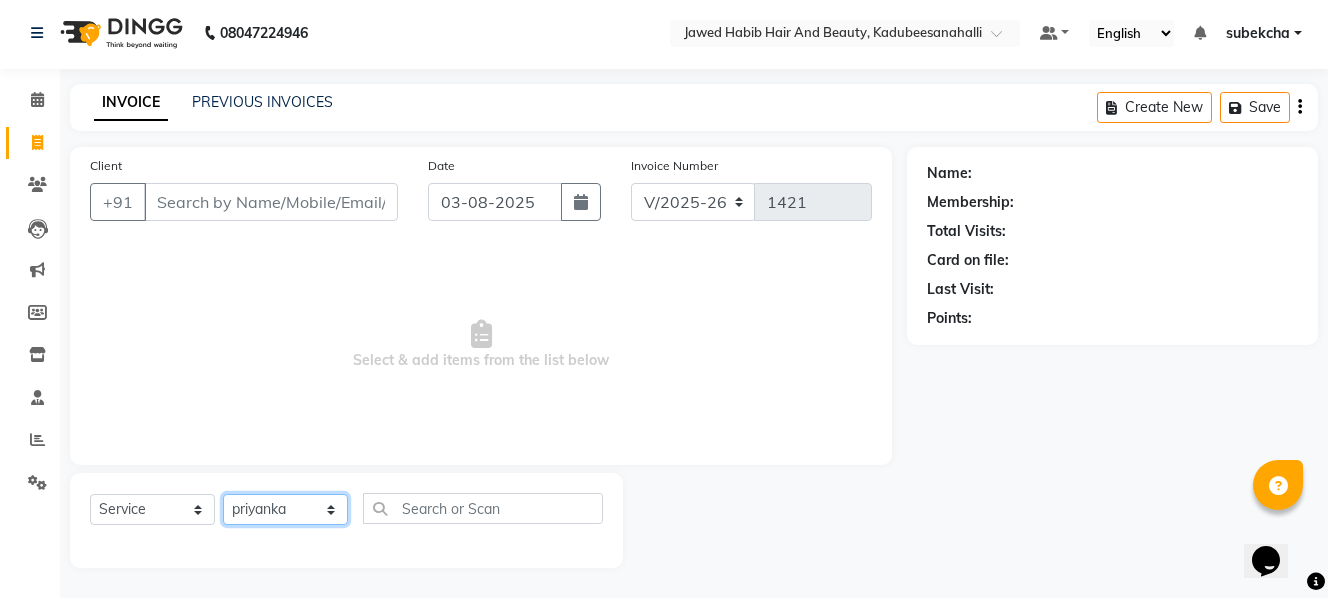 click on "Select Stylist aita [FIRST] [FIRST]  [FIRST] [FIRST] [FIRST] [FIRST] [FIRST]" 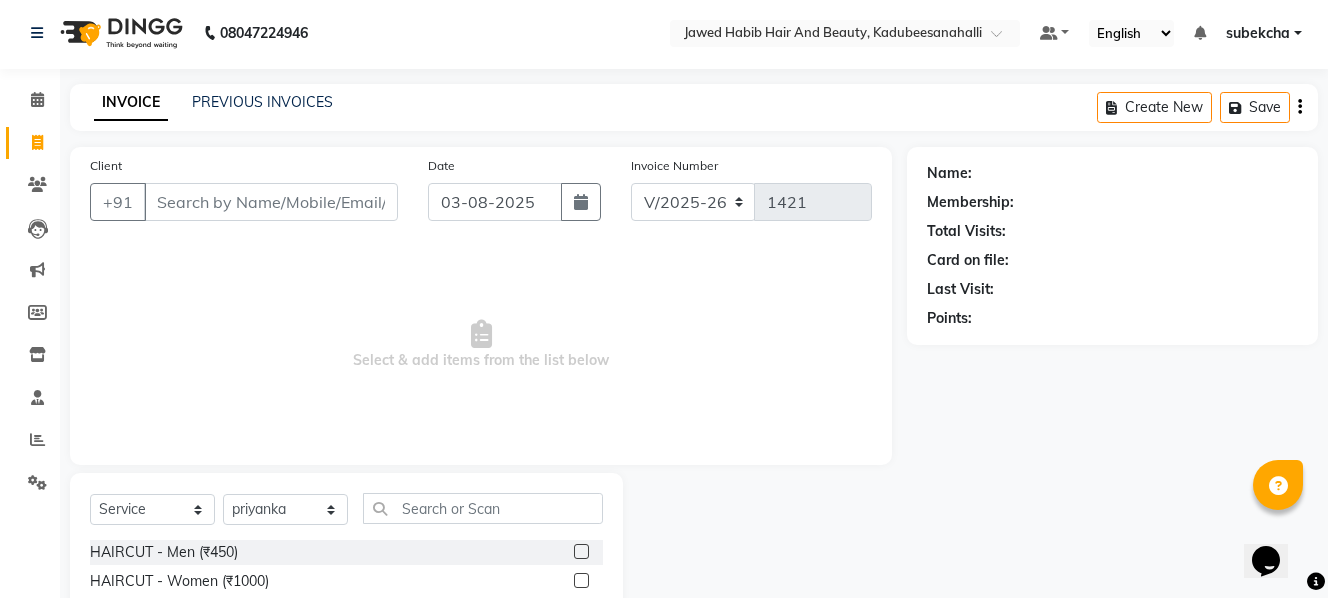 click 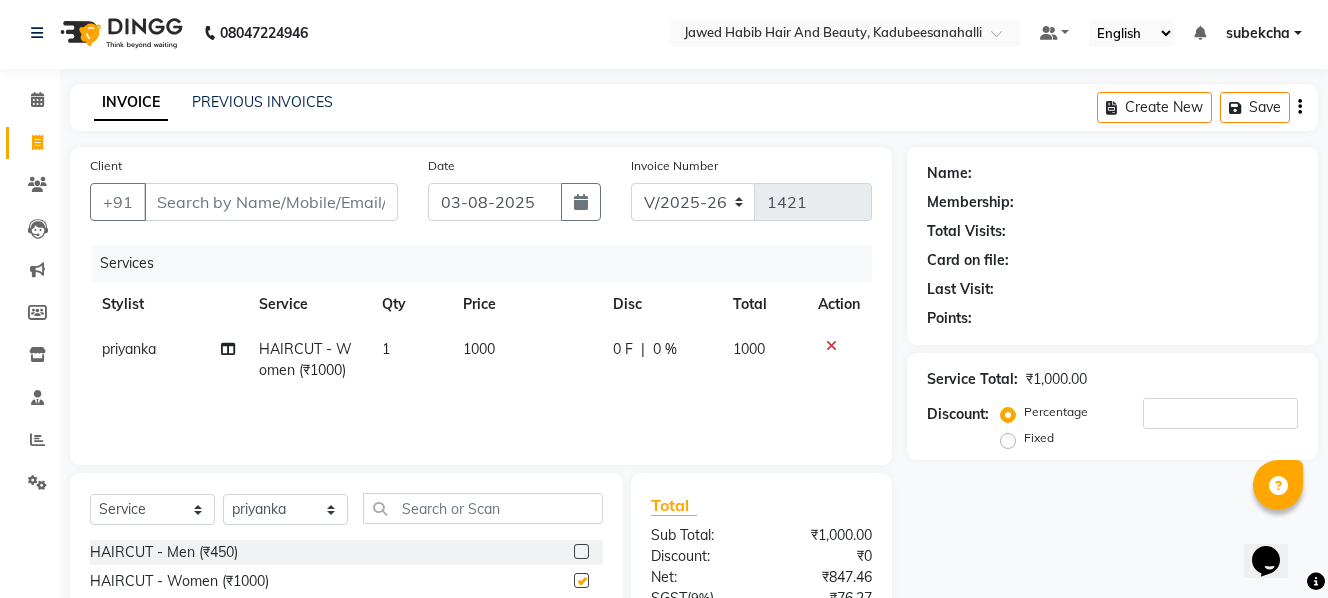 checkbox on "false" 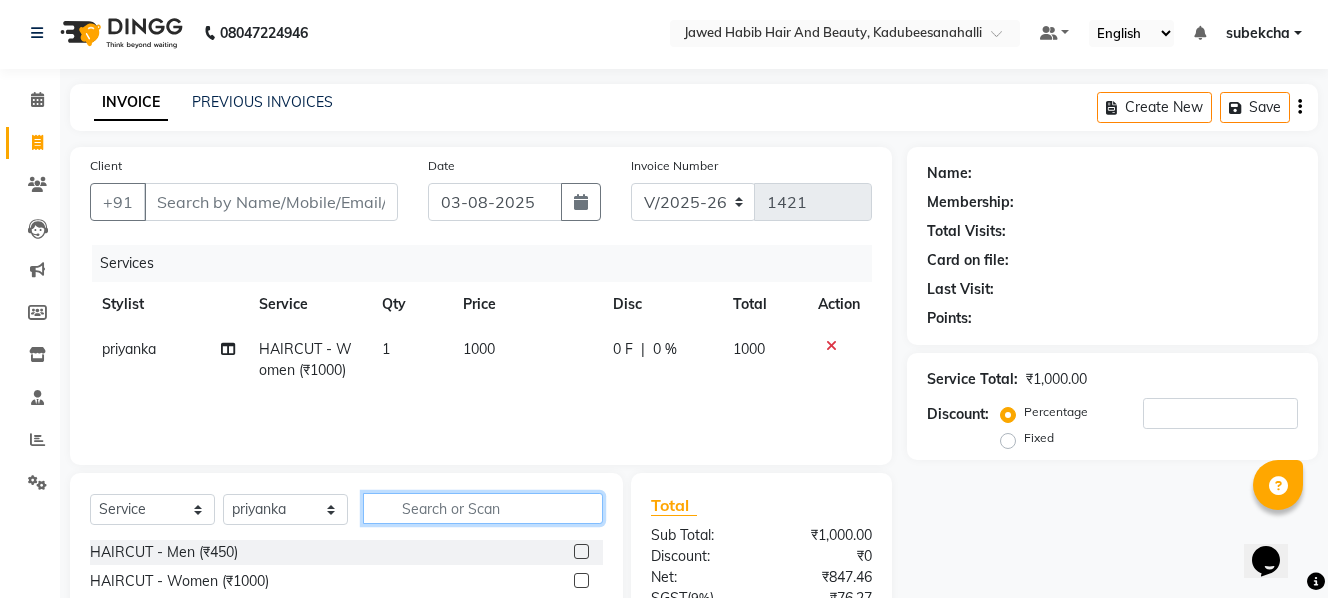 click 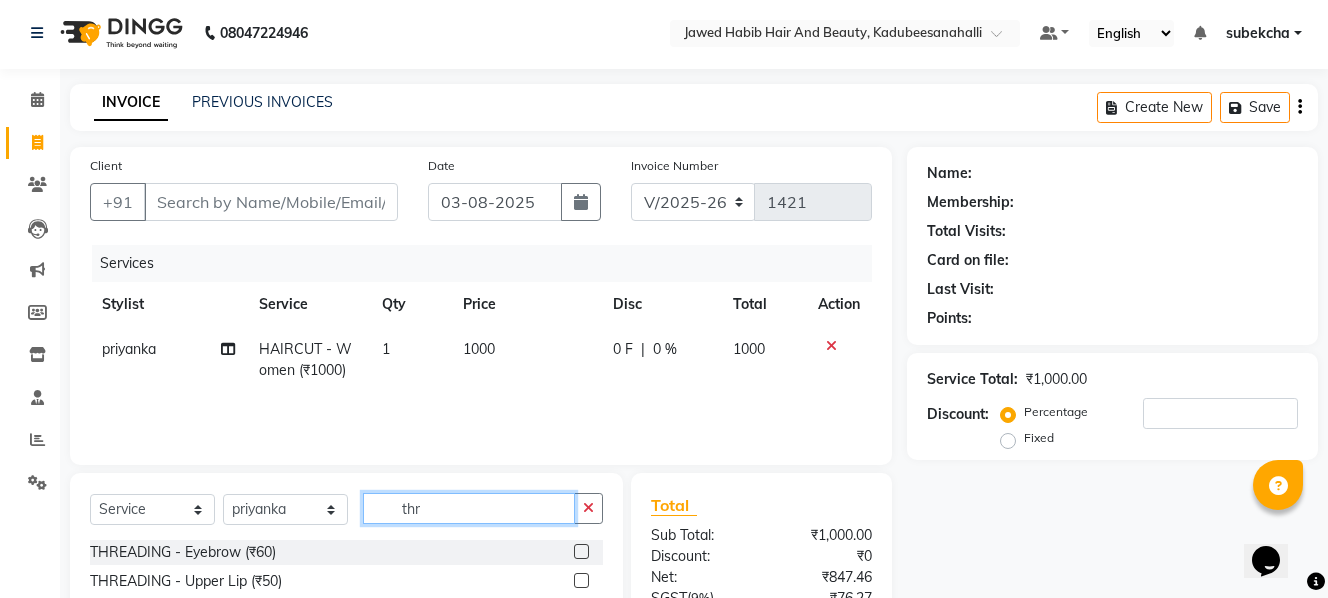 type on "thr" 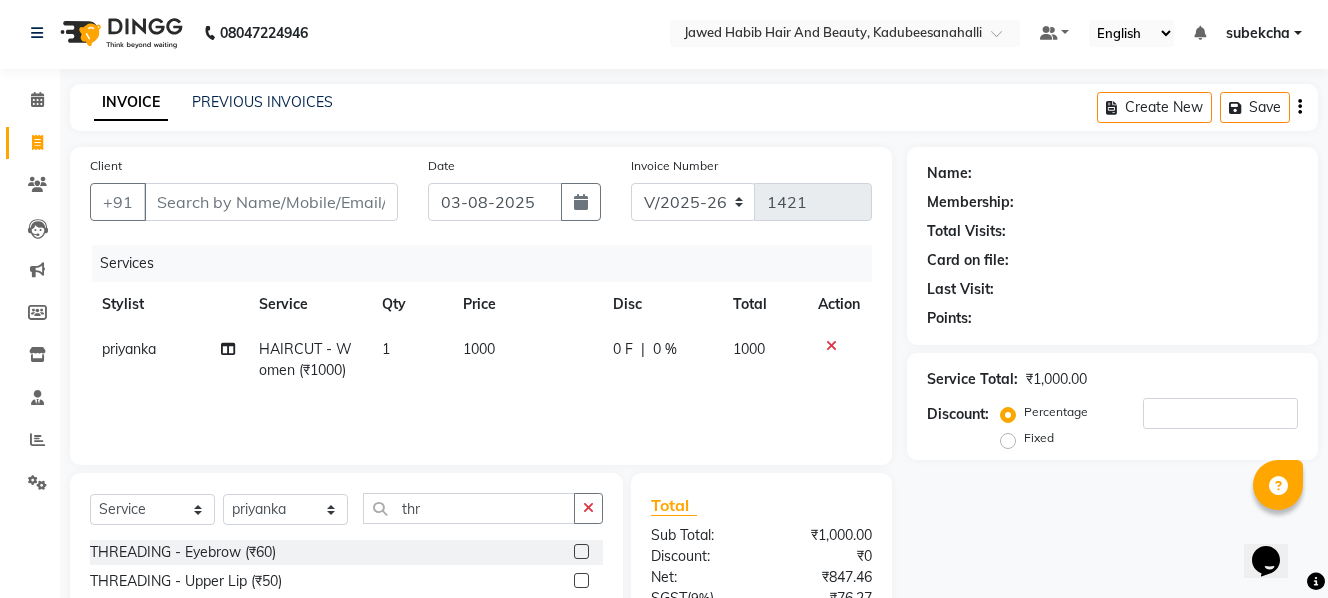 click 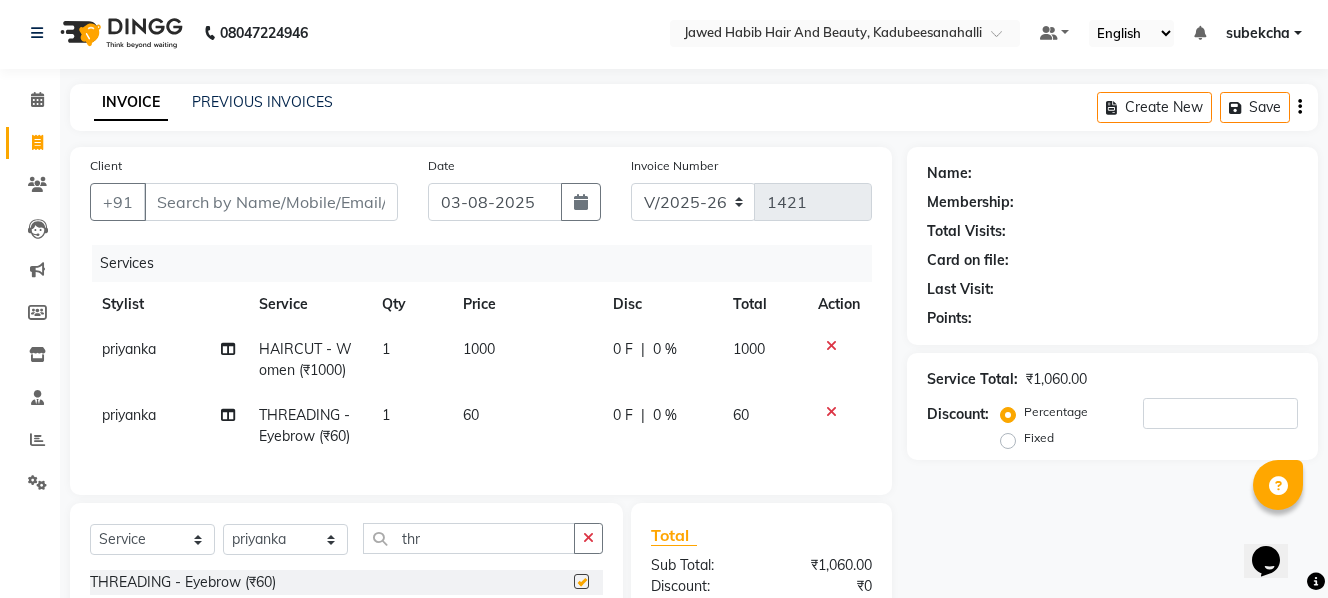 checkbox on "false" 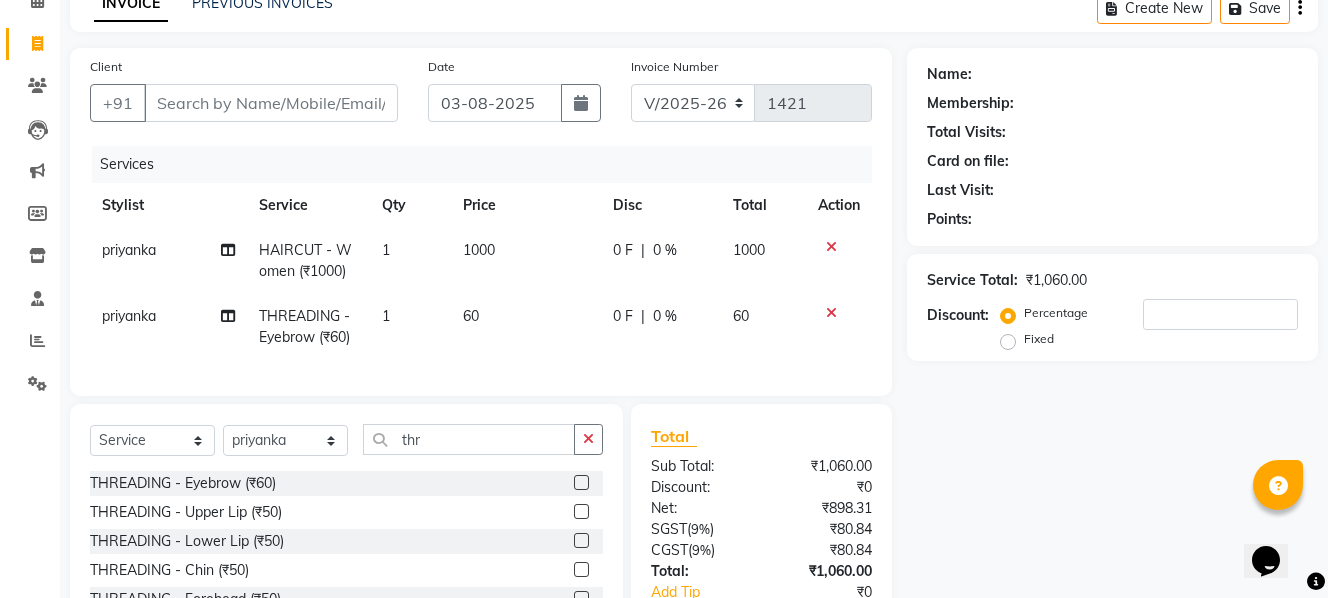 scroll, scrollTop: 103, scrollLeft: 0, axis: vertical 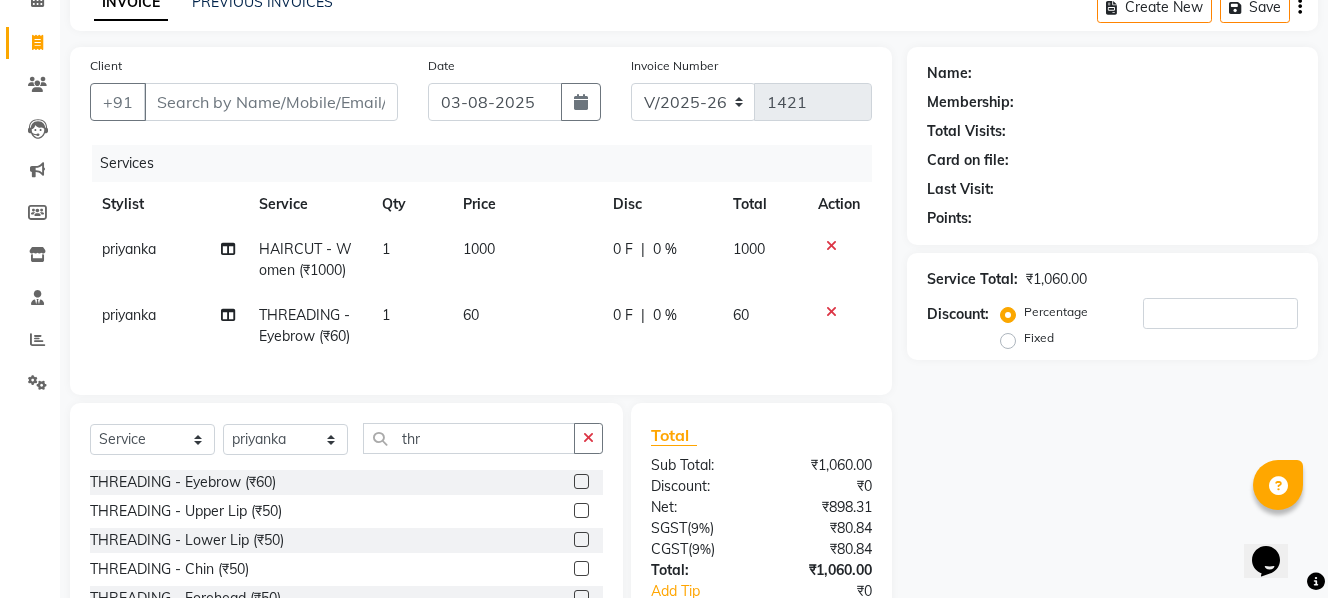 click 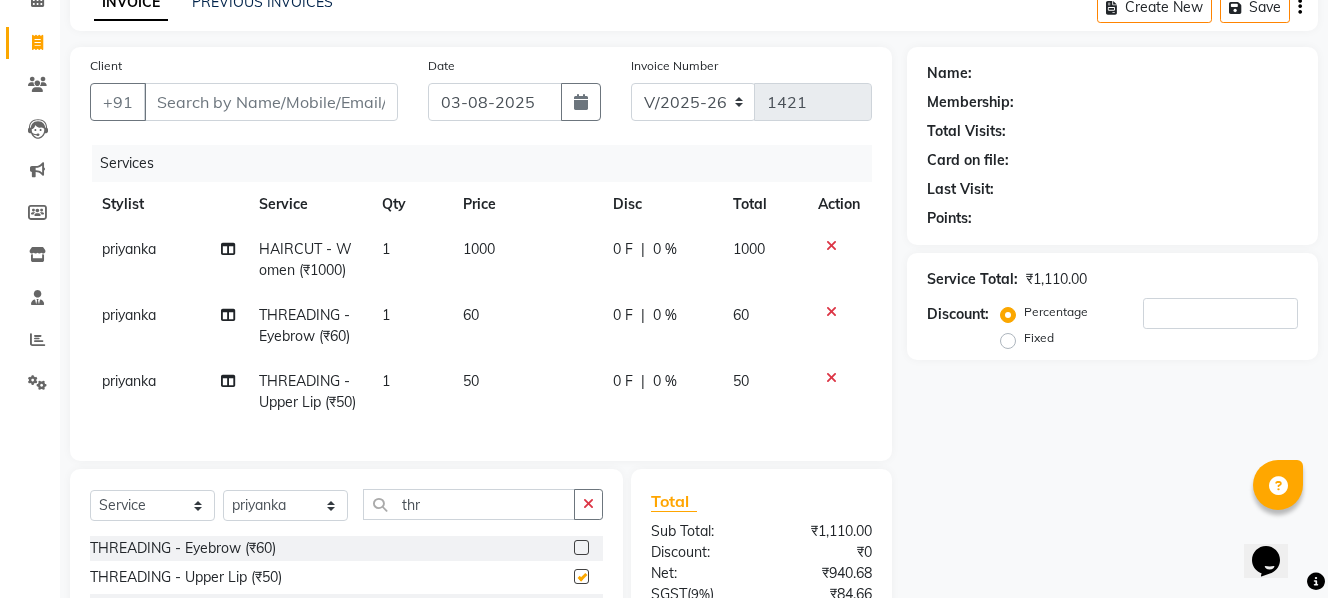 checkbox on "false" 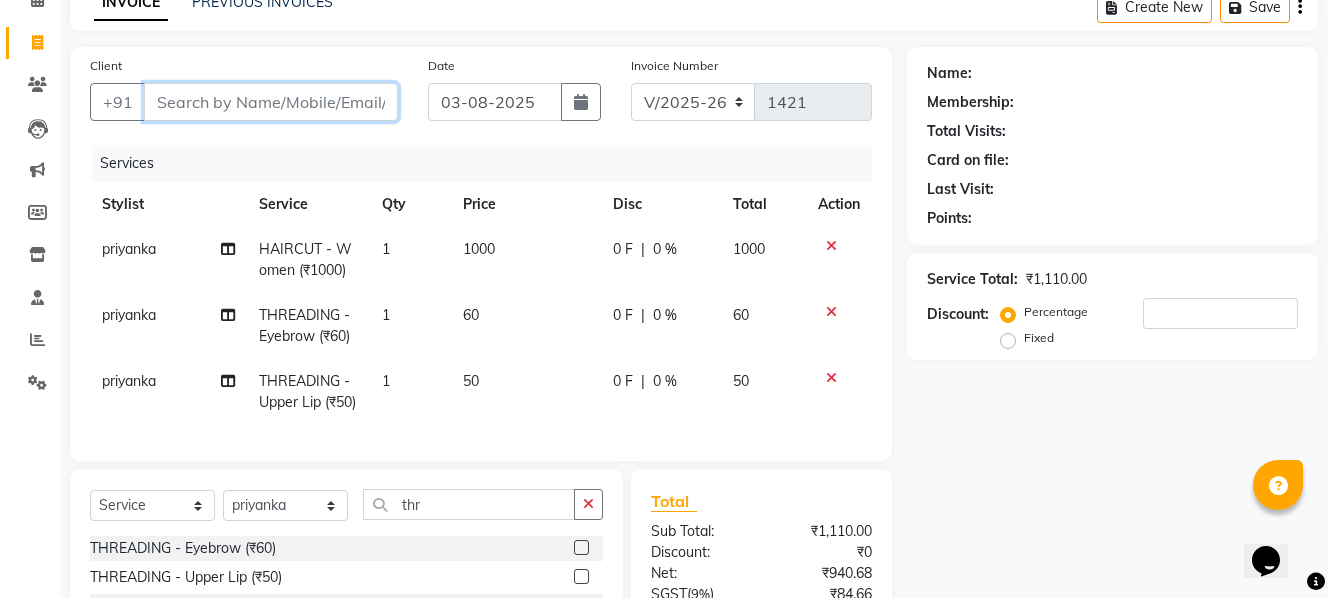 click on "Client" at bounding box center [271, 102] 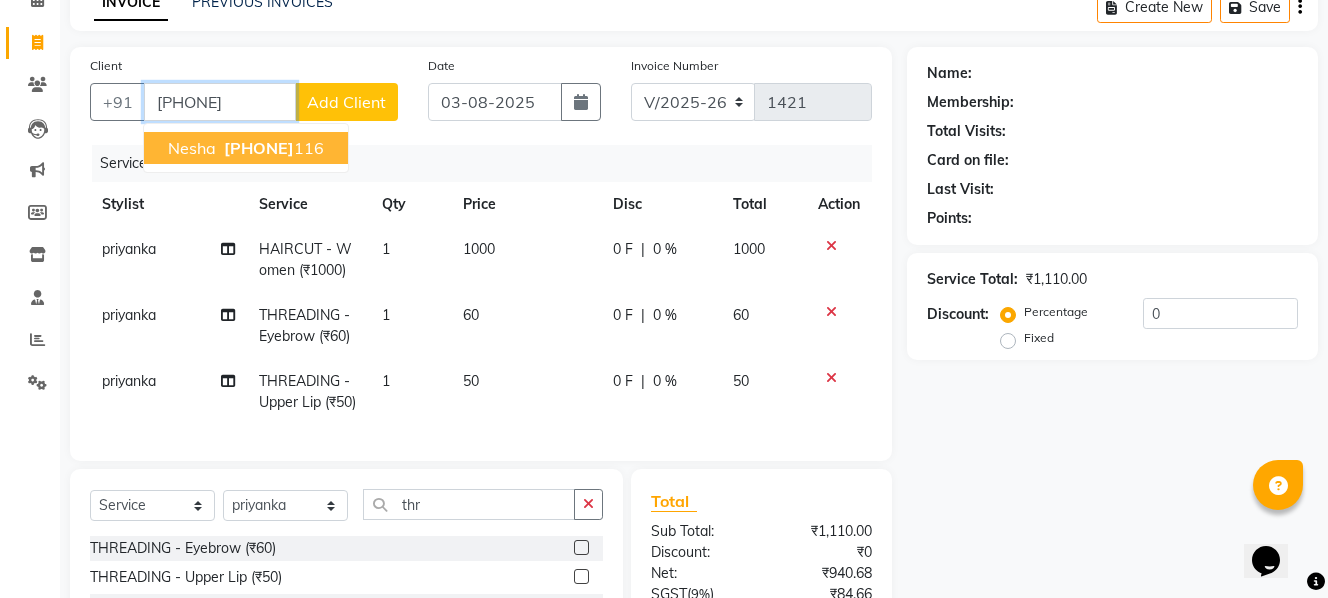 click on "nesha   [PHONE]" at bounding box center [246, 148] 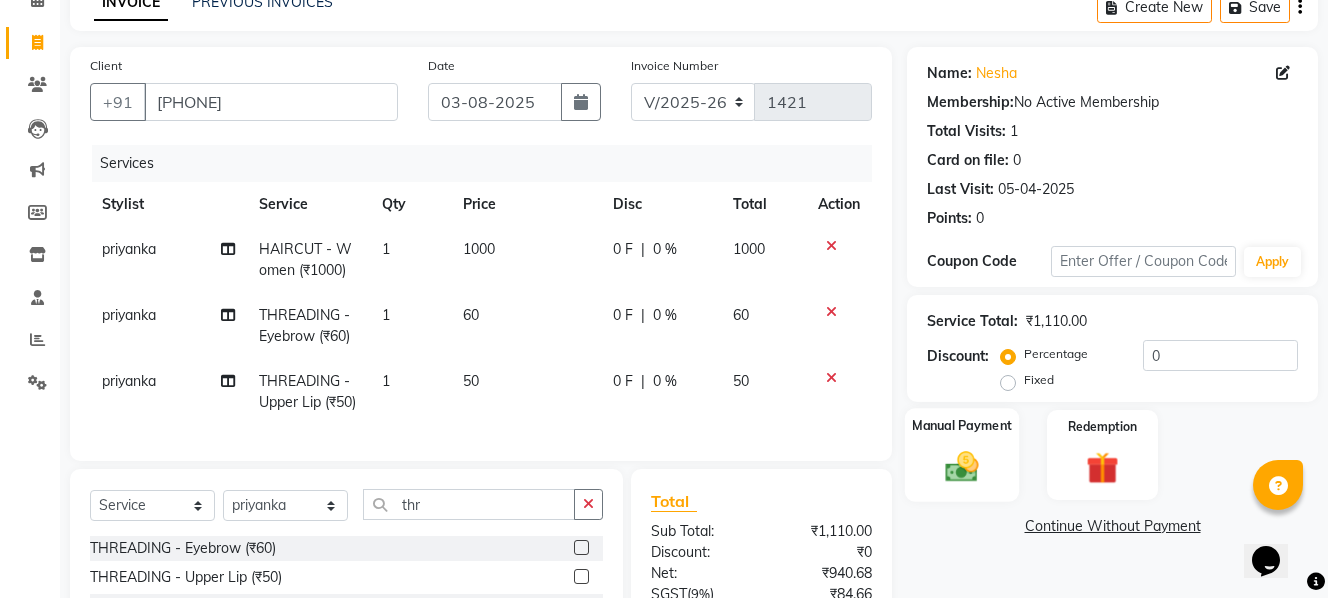 click on "Manual Payment" 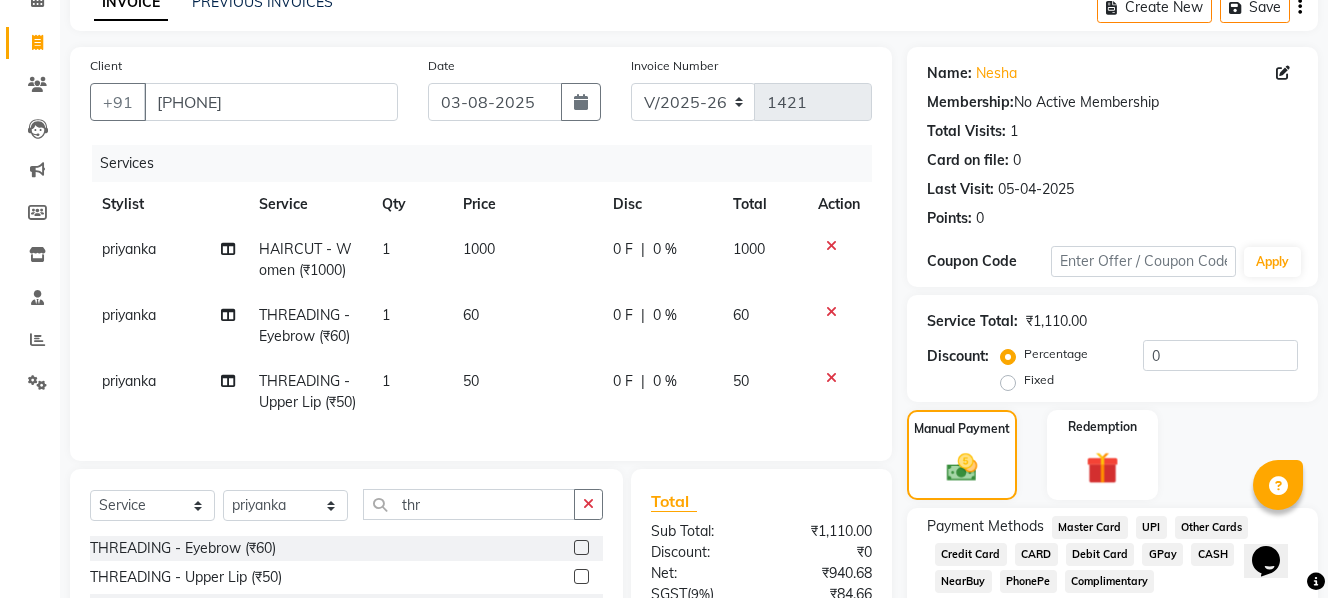 click on "CARD" 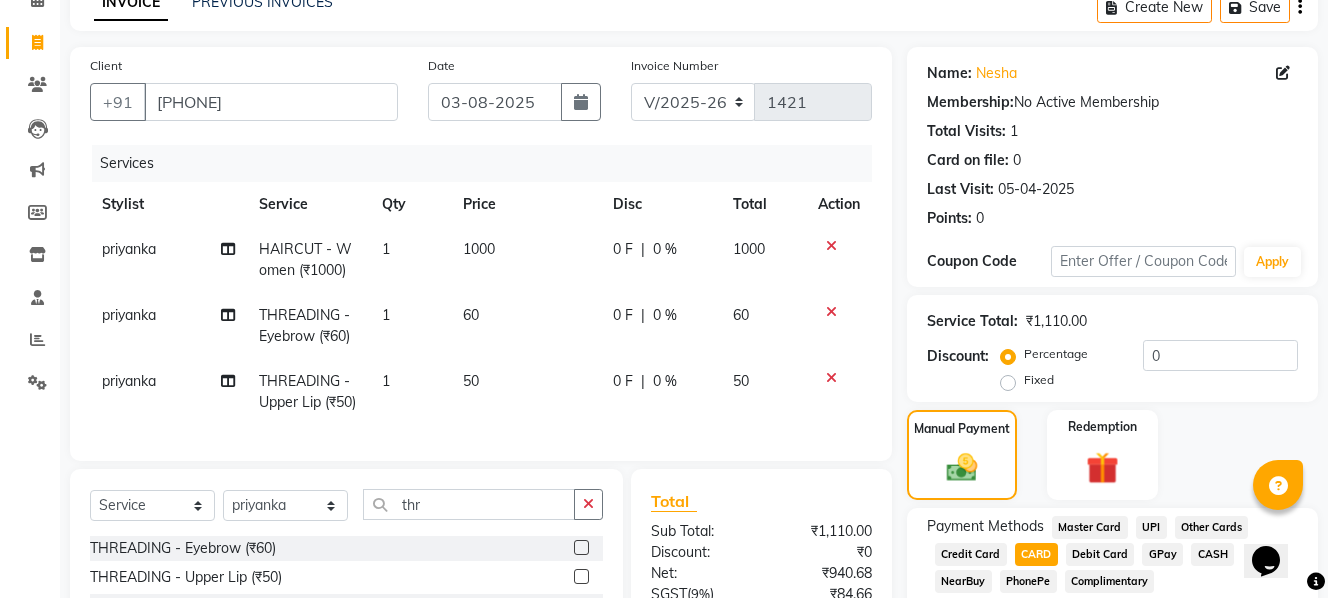 scroll, scrollTop: 335, scrollLeft: 0, axis: vertical 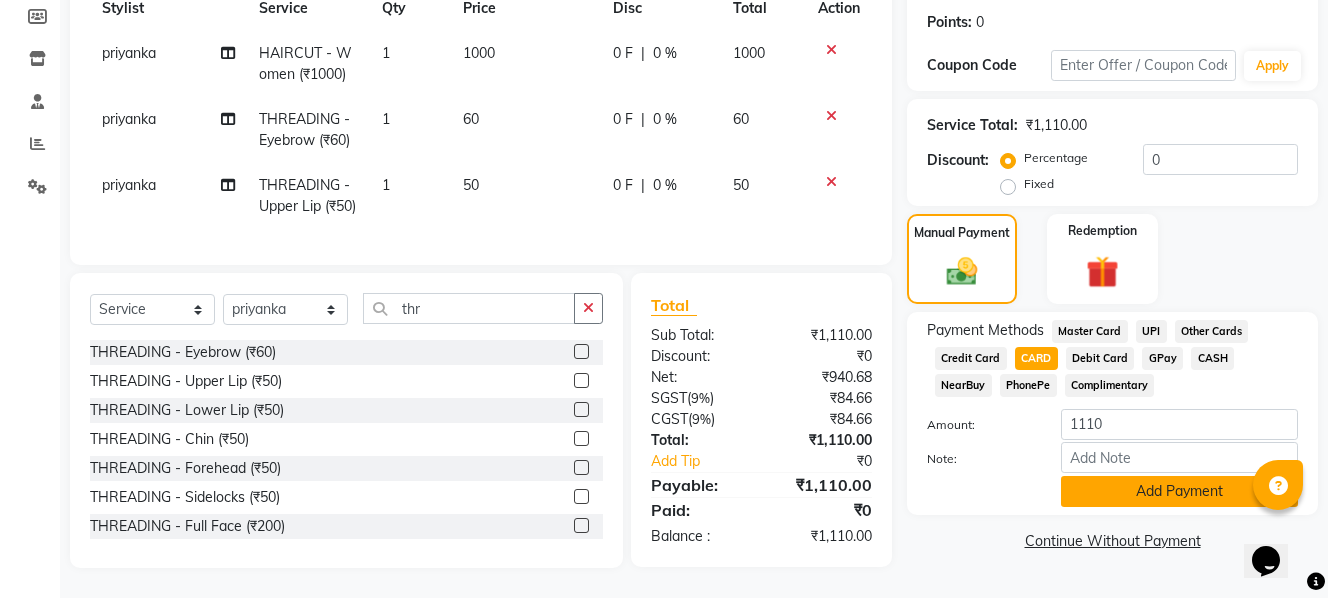 click on "Add Payment" 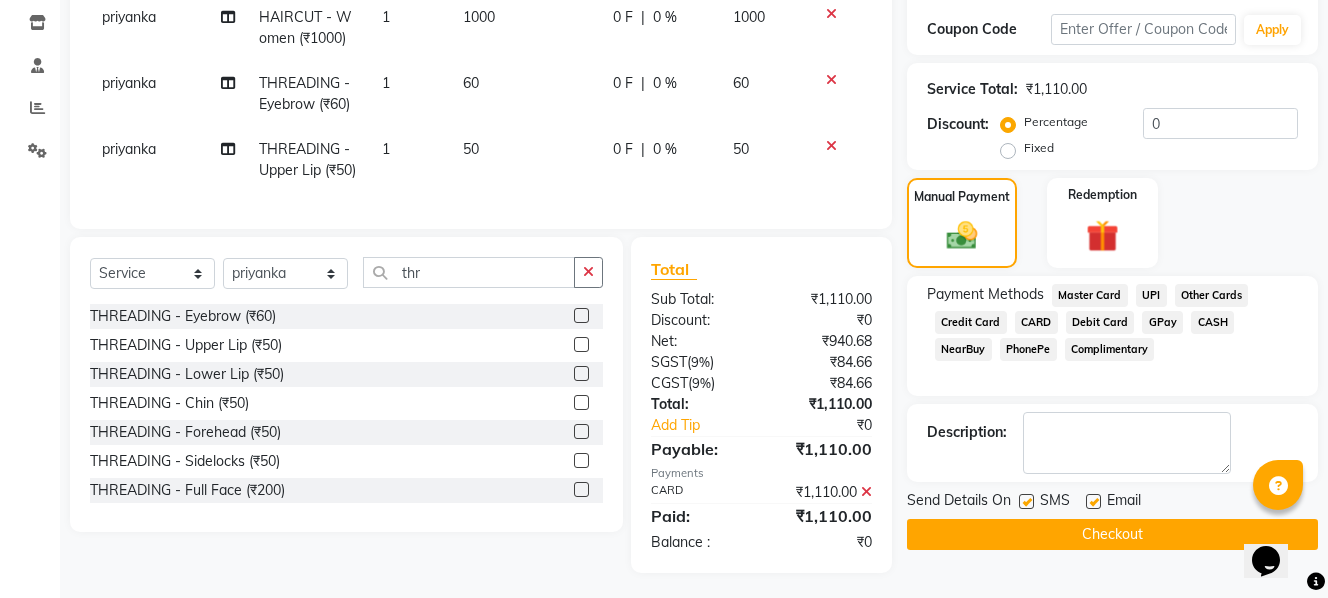 click on "Checkout" 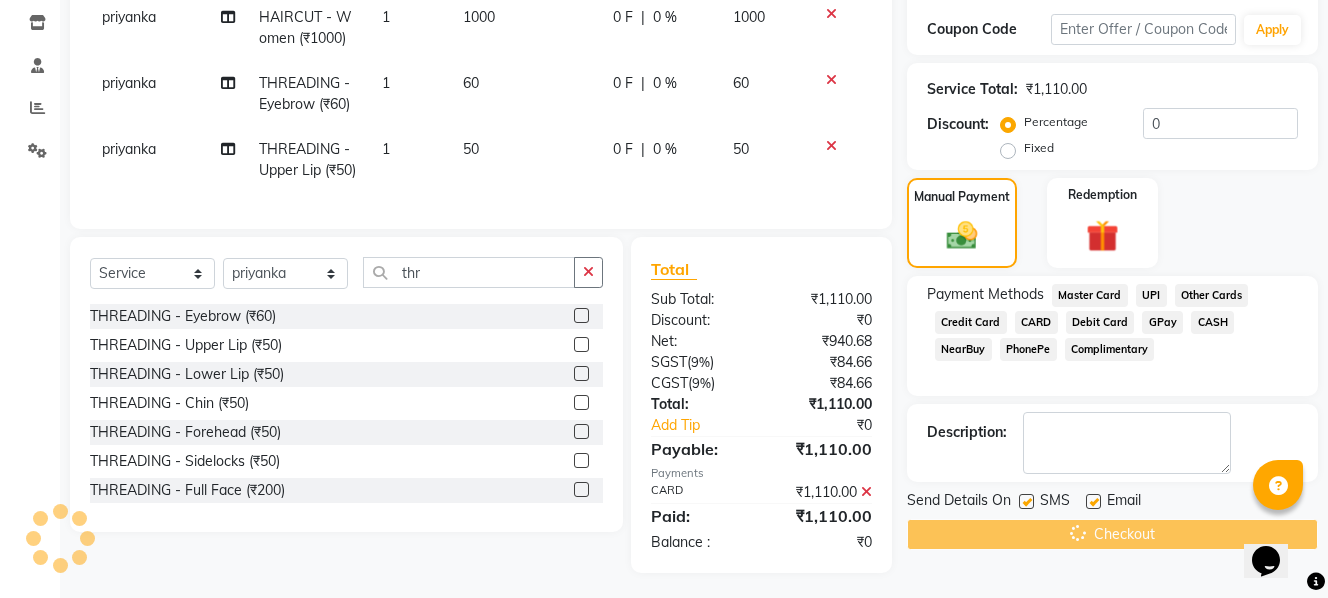 scroll, scrollTop: 0, scrollLeft: 0, axis: both 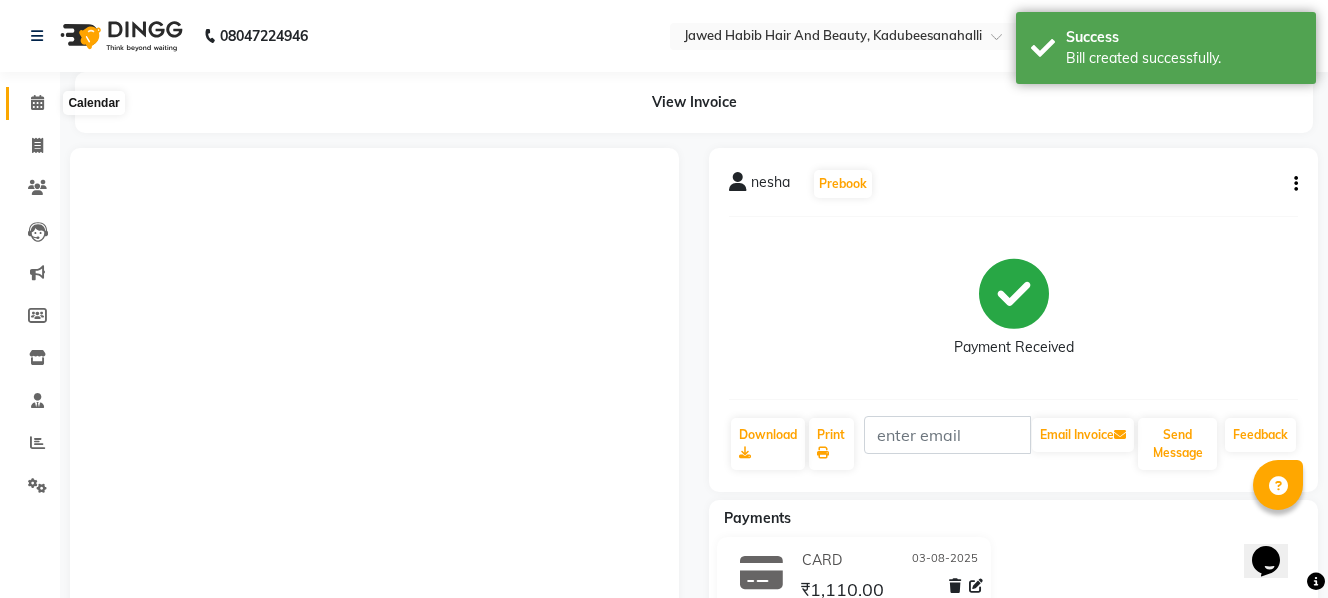 click 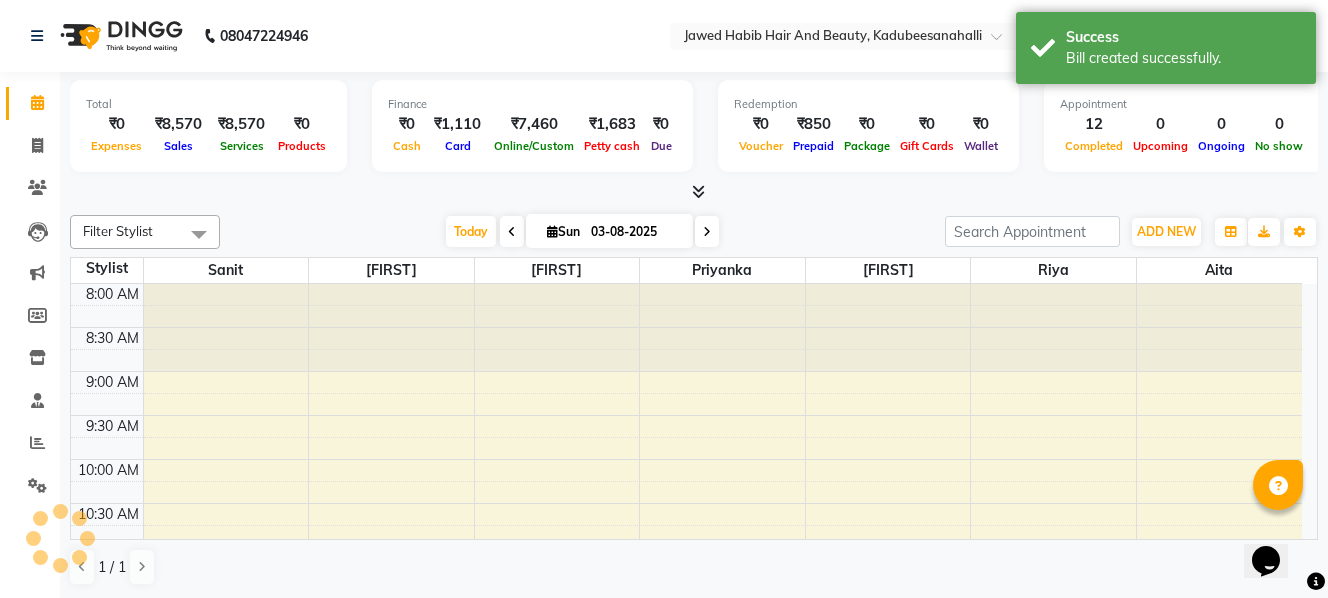 scroll, scrollTop: 617, scrollLeft: 0, axis: vertical 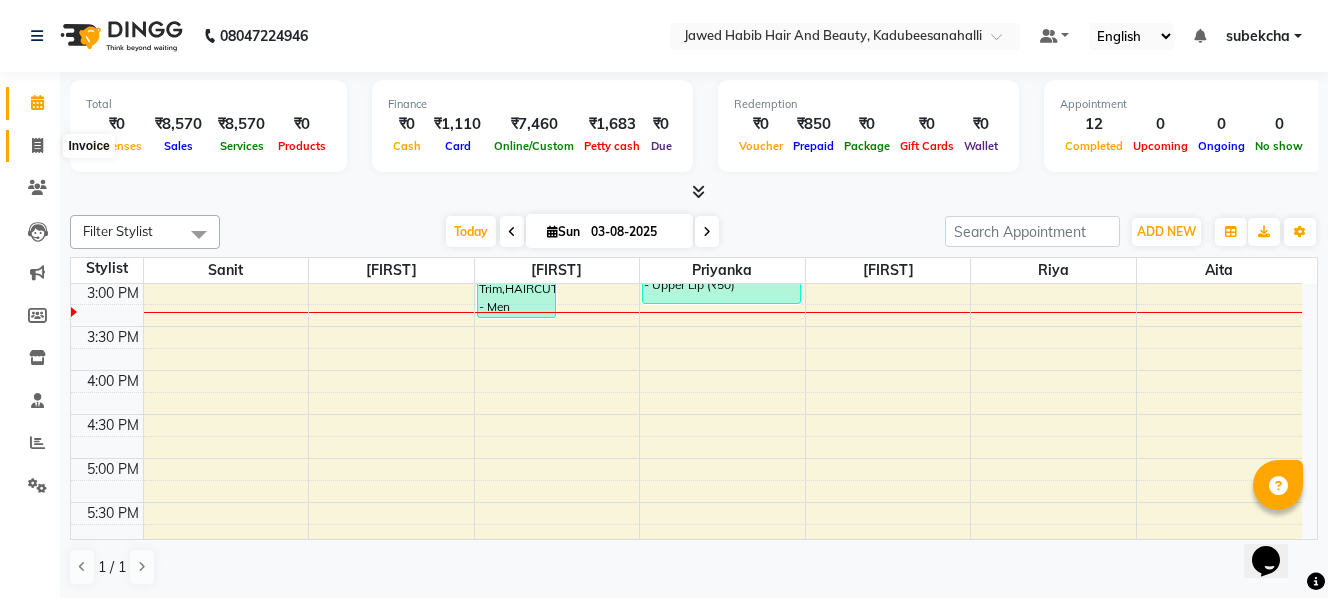 click 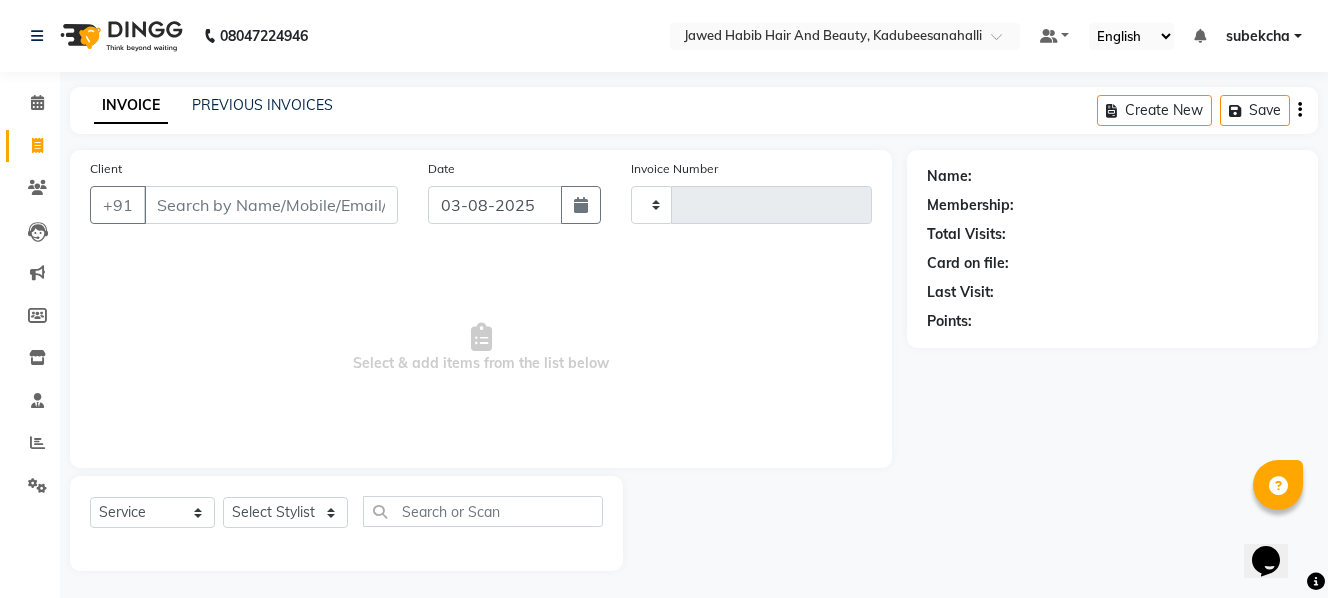 type on "1422" 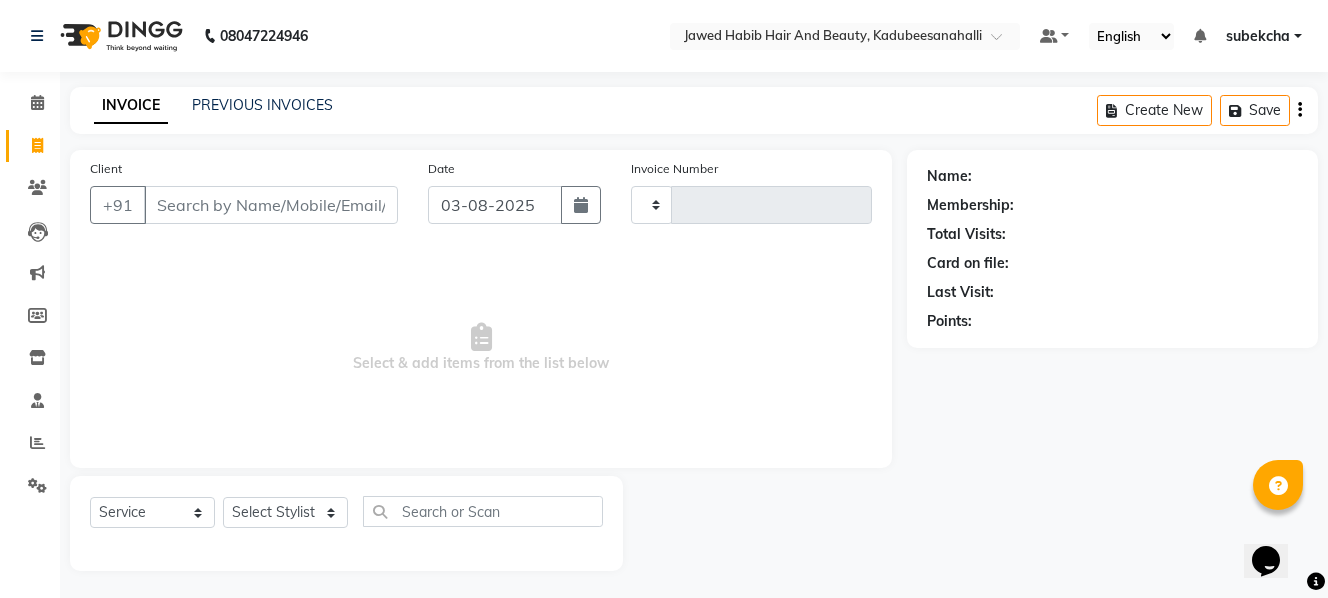select on "7013" 